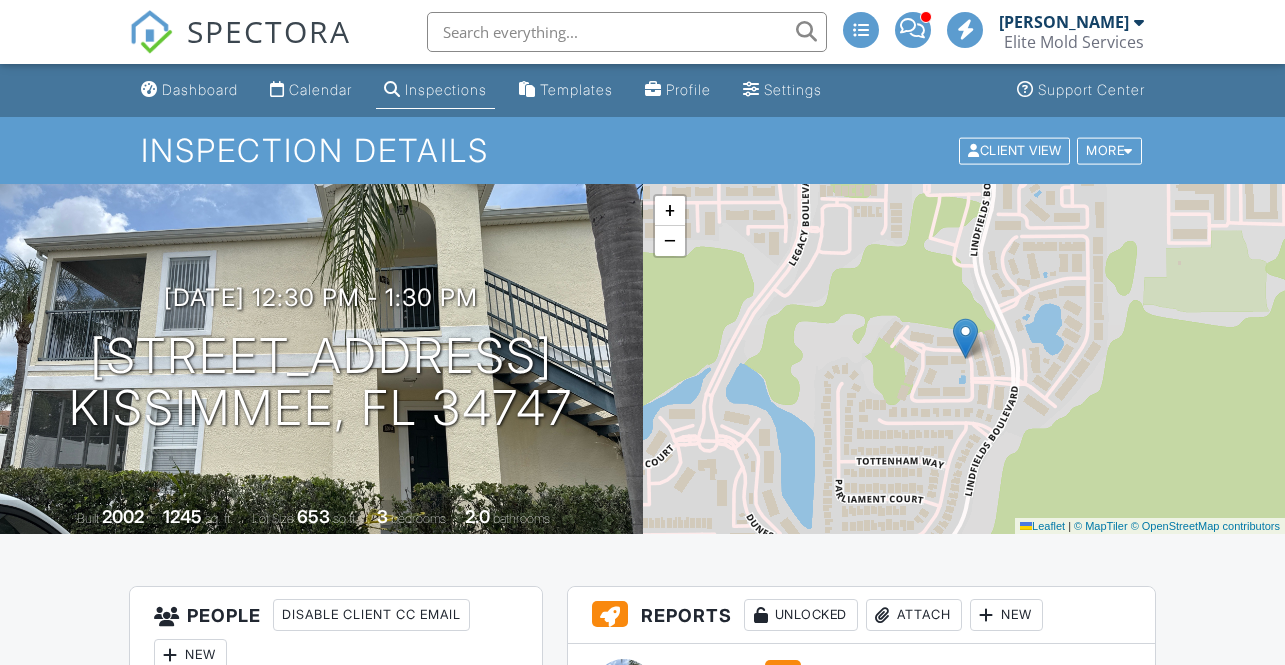 scroll, scrollTop: 0, scrollLeft: 0, axis: both 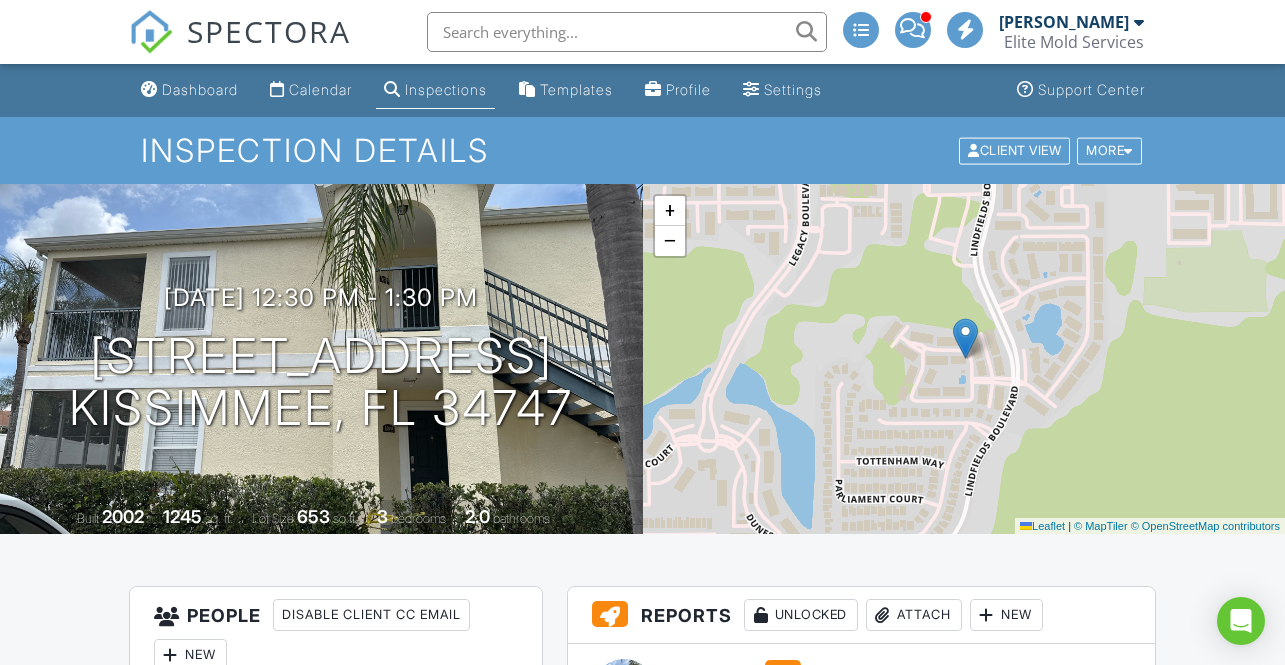 click on "Dashboard" at bounding box center [200, 89] 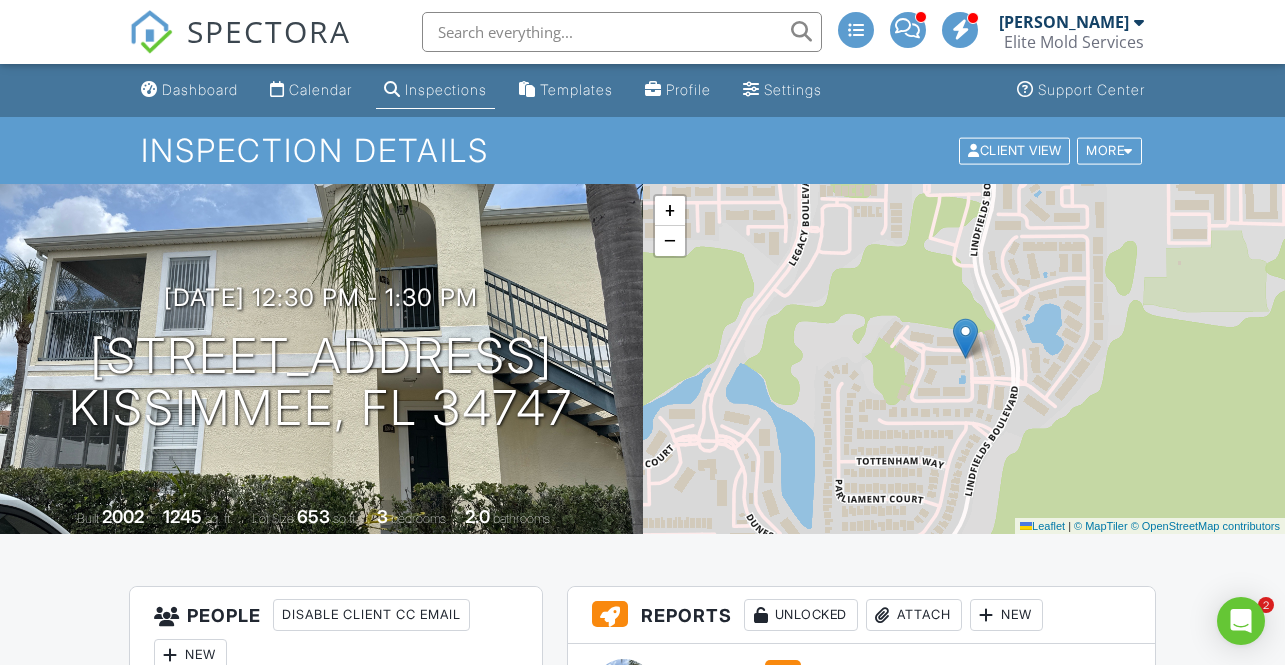 scroll, scrollTop: 0, scrollLeft: 0, axis: both 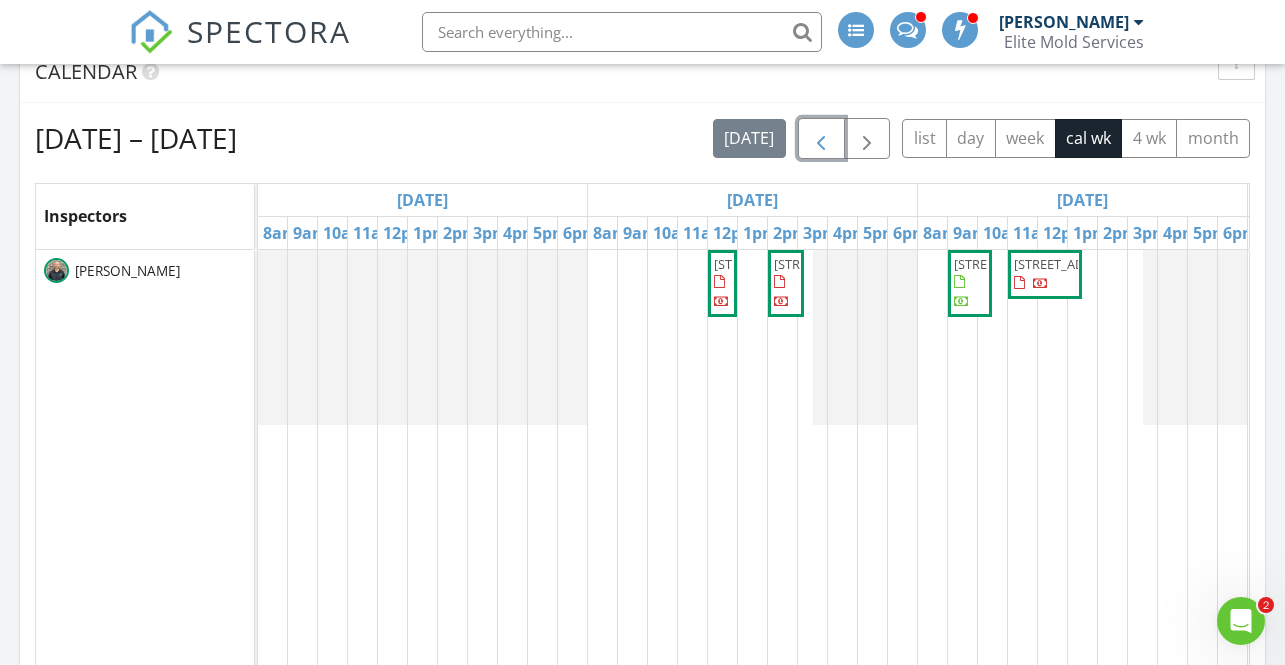click at bounding box center (821, 139) 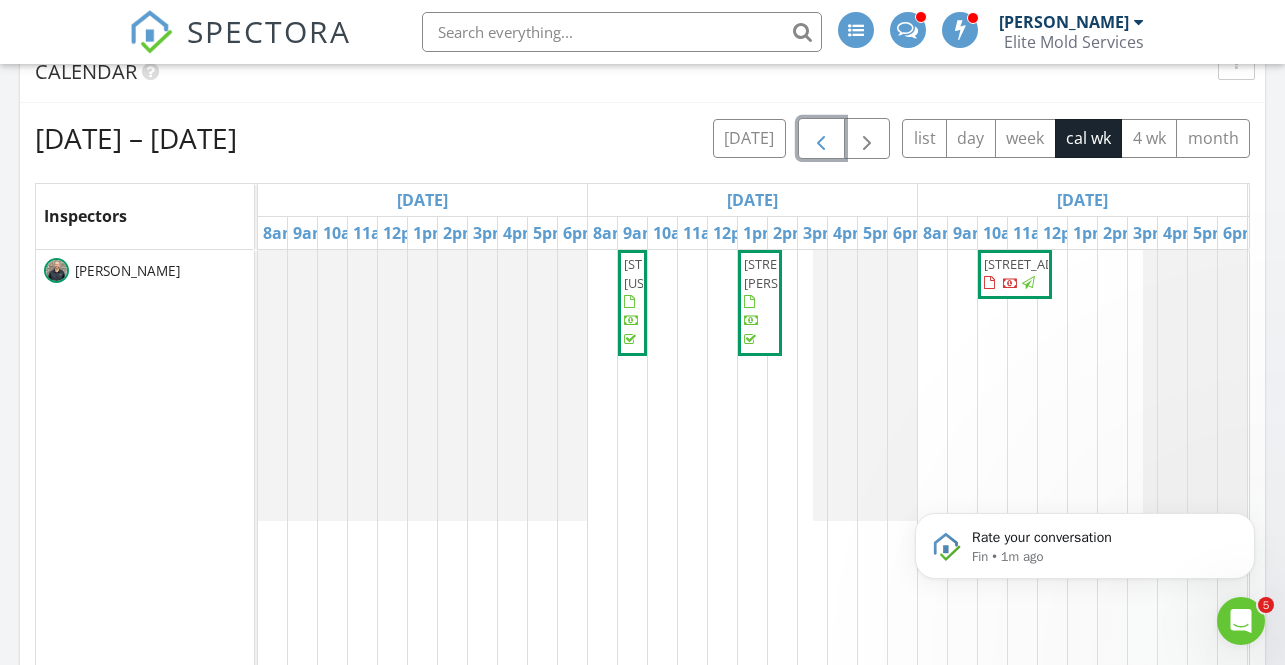 scroll, scrollTop: 0, scrollLeft: 0, axis: both 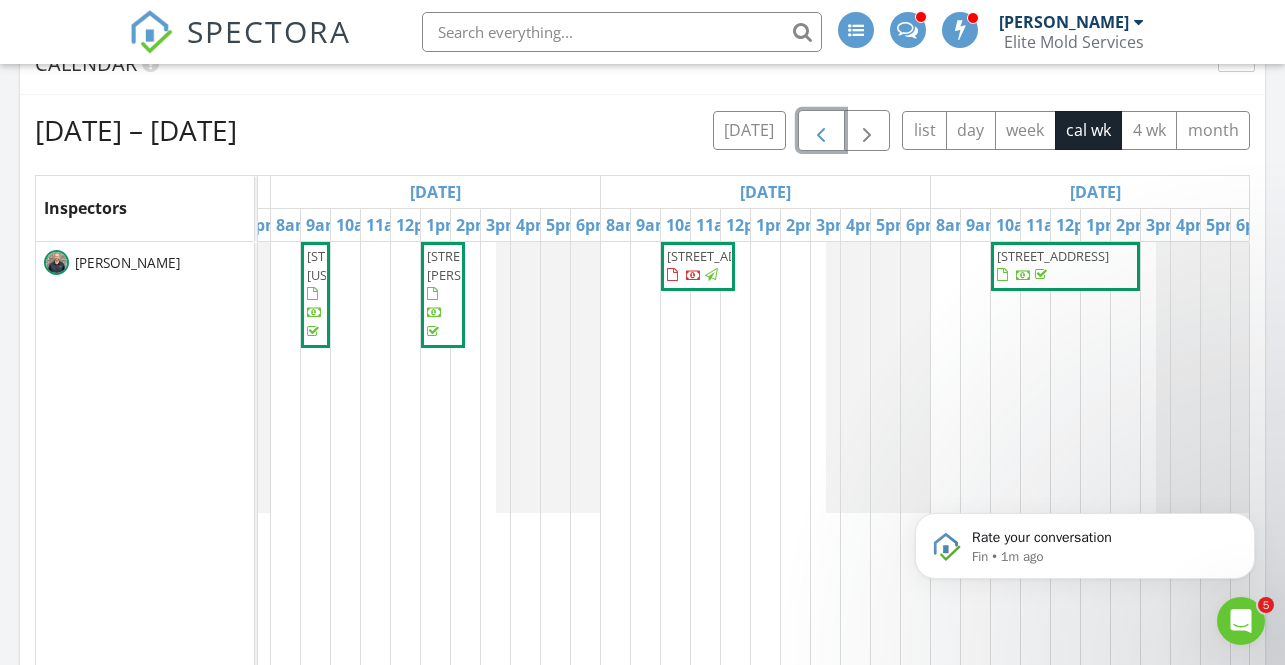 click on "323 Forest Park Cir, Longwood 32779" at bounding box center (723, 256) 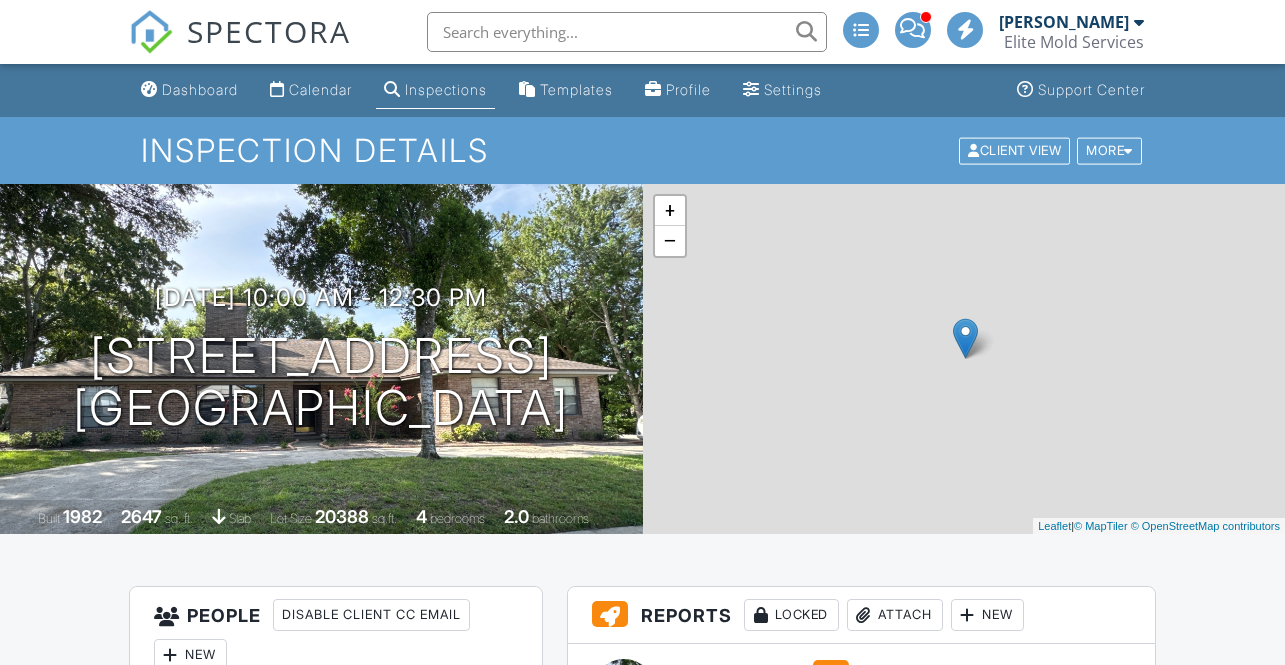 scroll, scrollTop: 0, scrollLeft: 0, axis: both 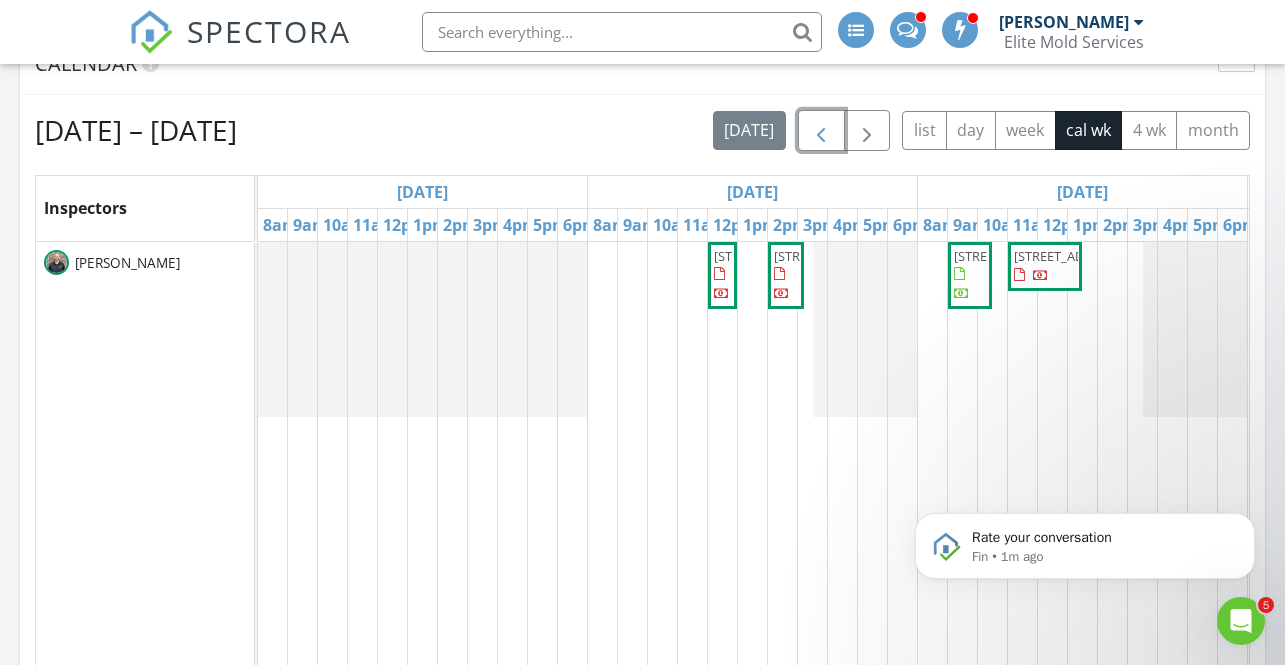 click at bounding box center [821, 131] 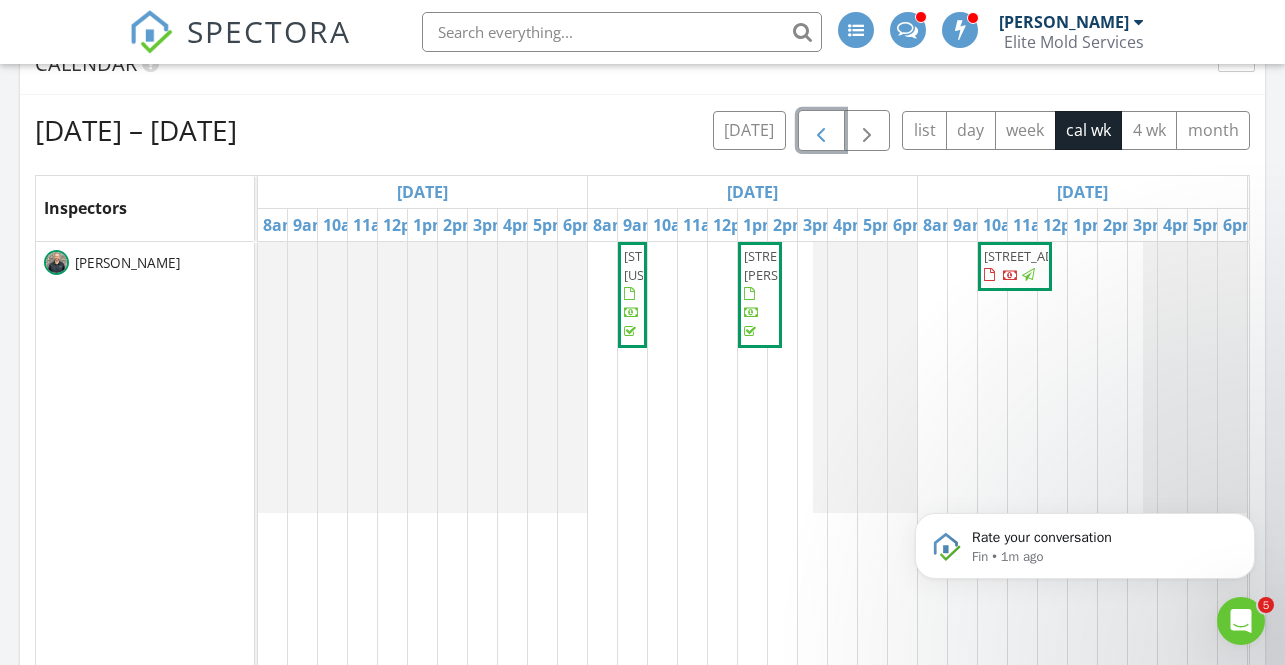 scroll, scrollTop: 0, scrollLeft: 25, axis: horizontal 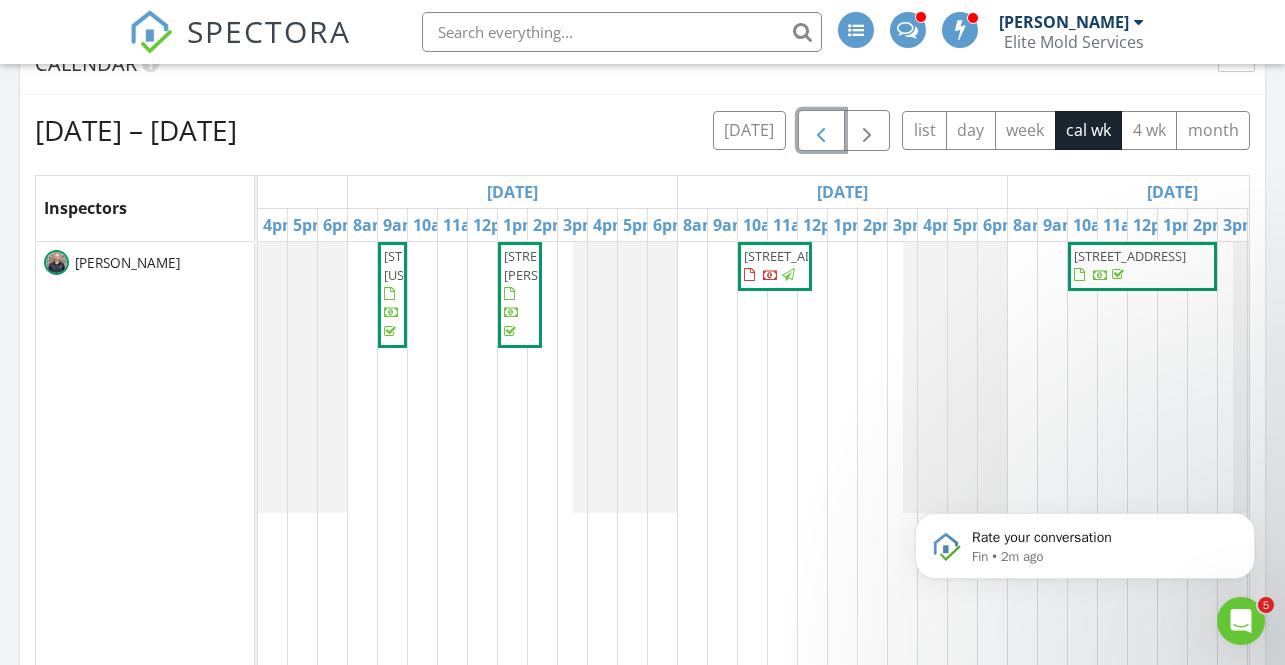 click at bounding box center [821, 131] 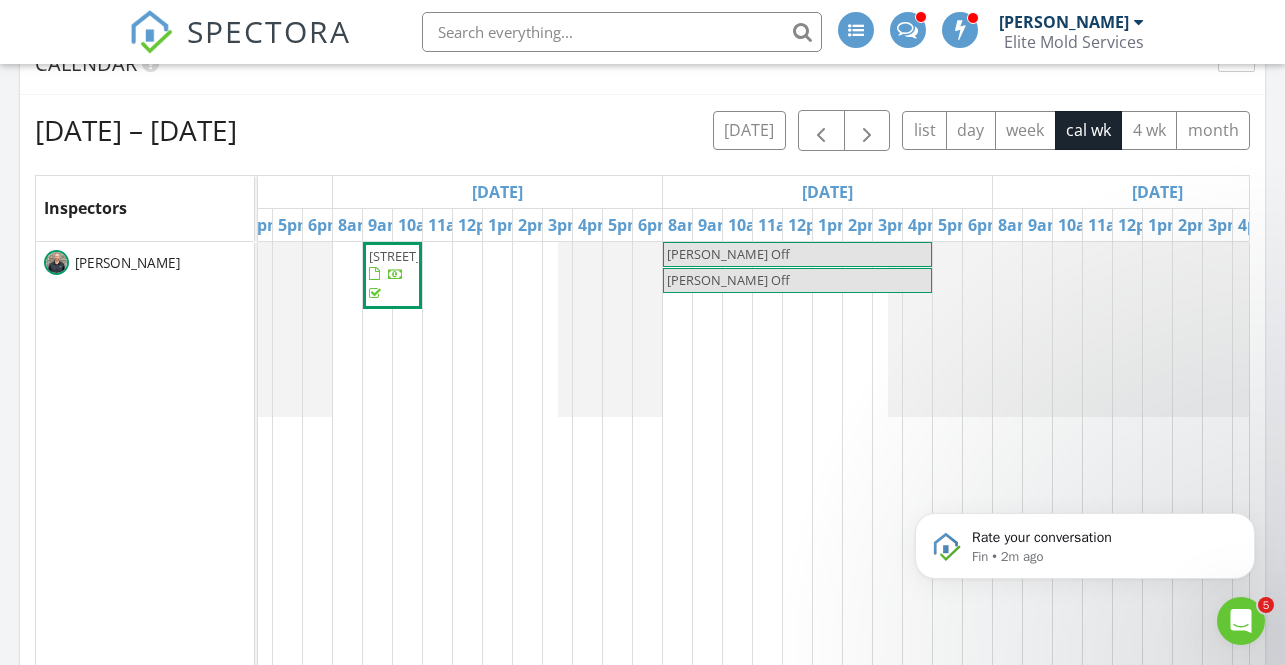 click 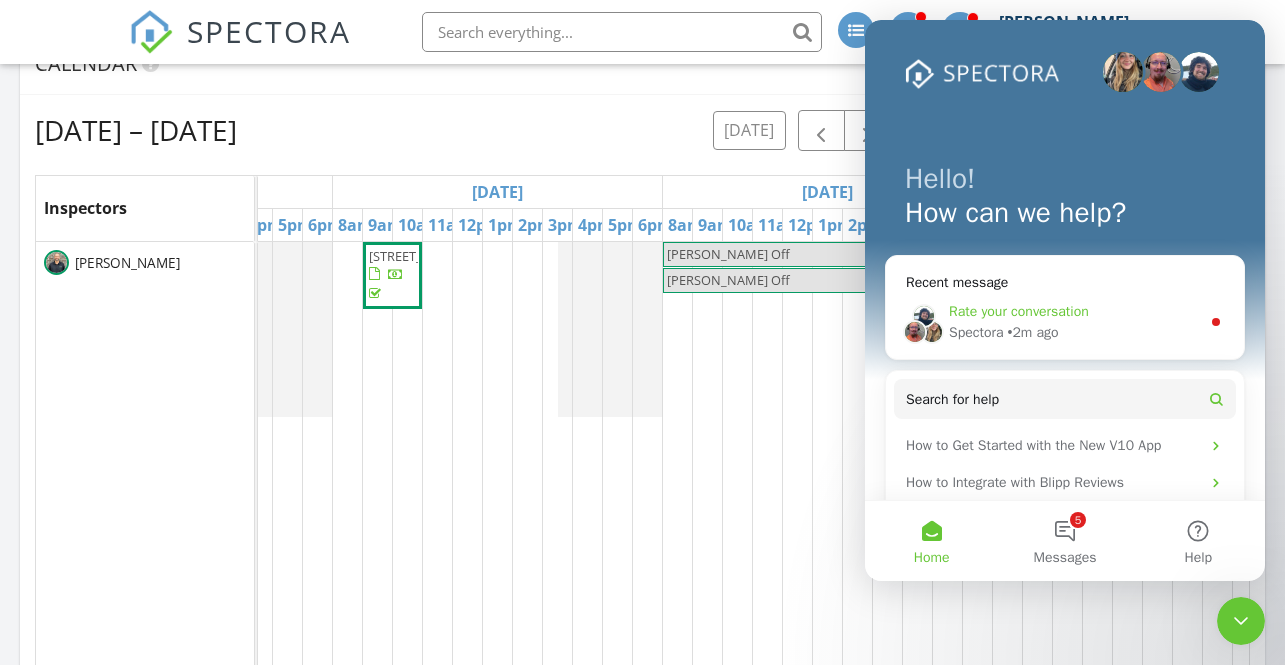 click on "Rate your conversation" at bounding box center [1019, 311] 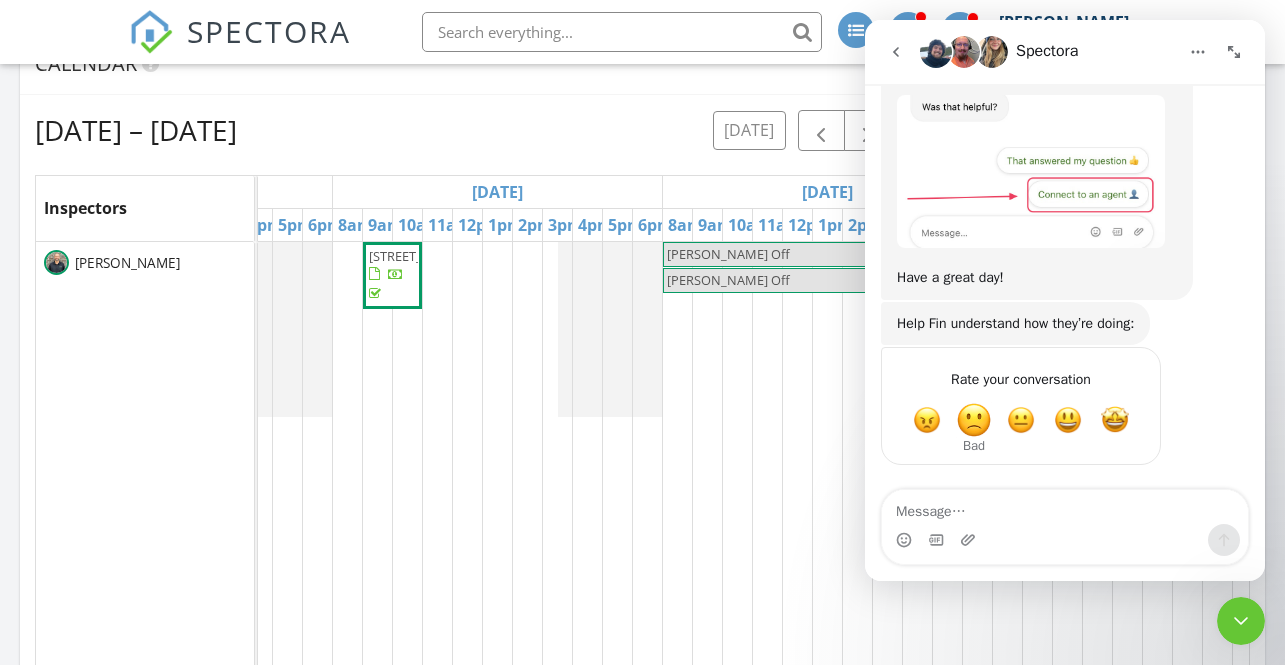 click at bounding box center (974, 420) 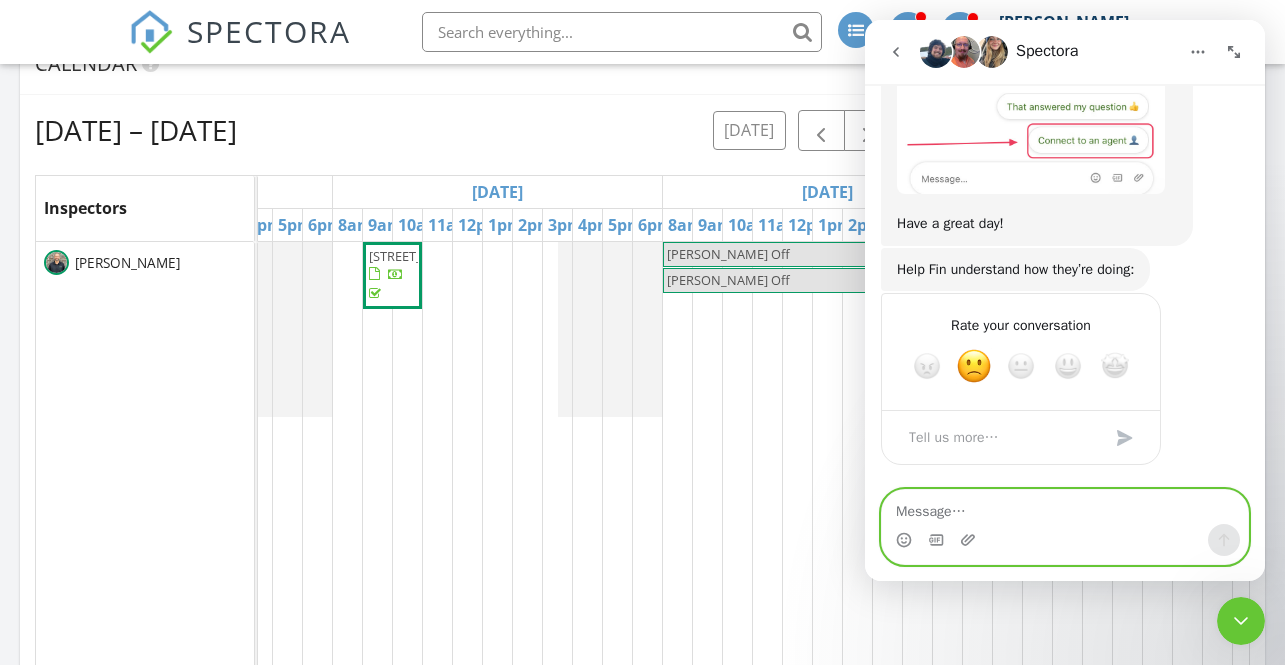 click at bounding box center [1065, 507] 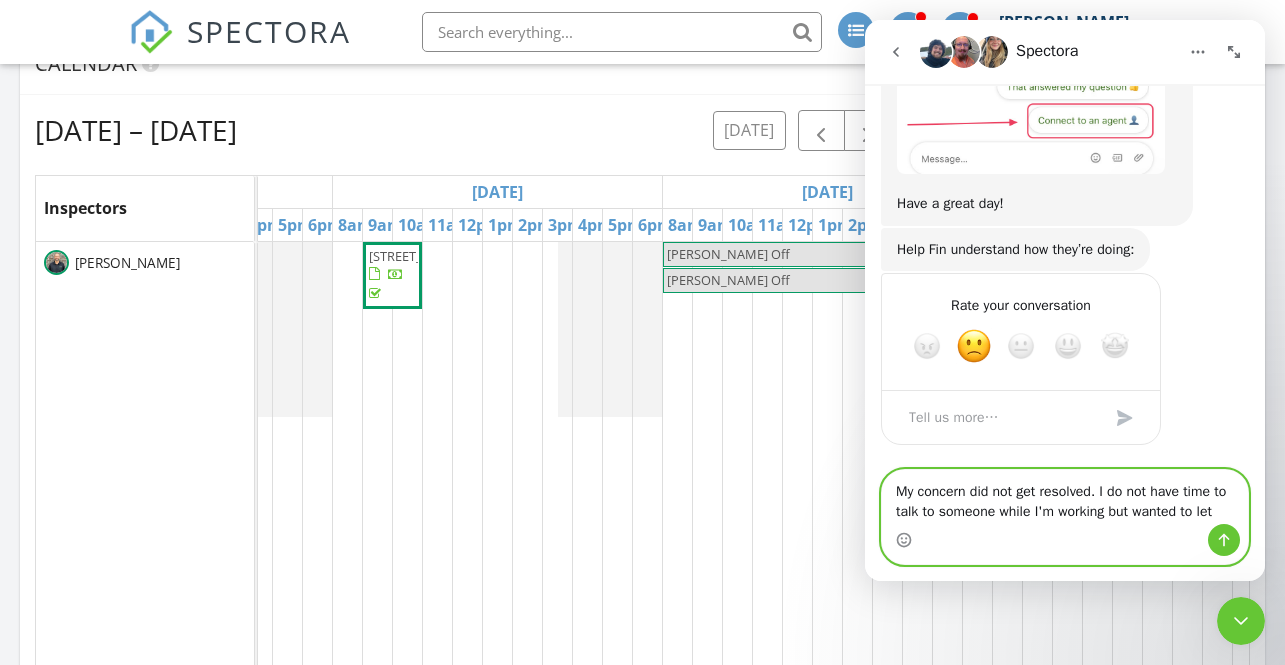 scroll, scrollTop: 3664, scrollLeft: 0, axis: vertical 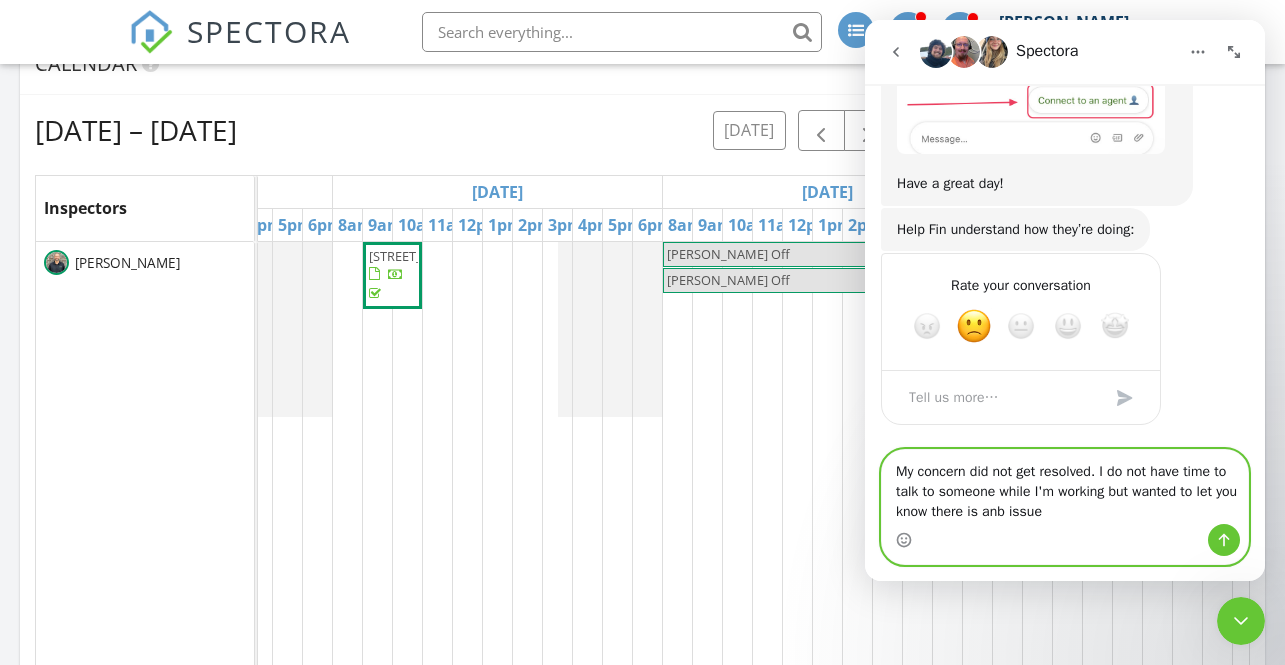 click on "My concern did not get resolved. I do not have time to talk to someone while I'm working but wanted to let you know there is anb issue" at bounding box center (1065, 487) 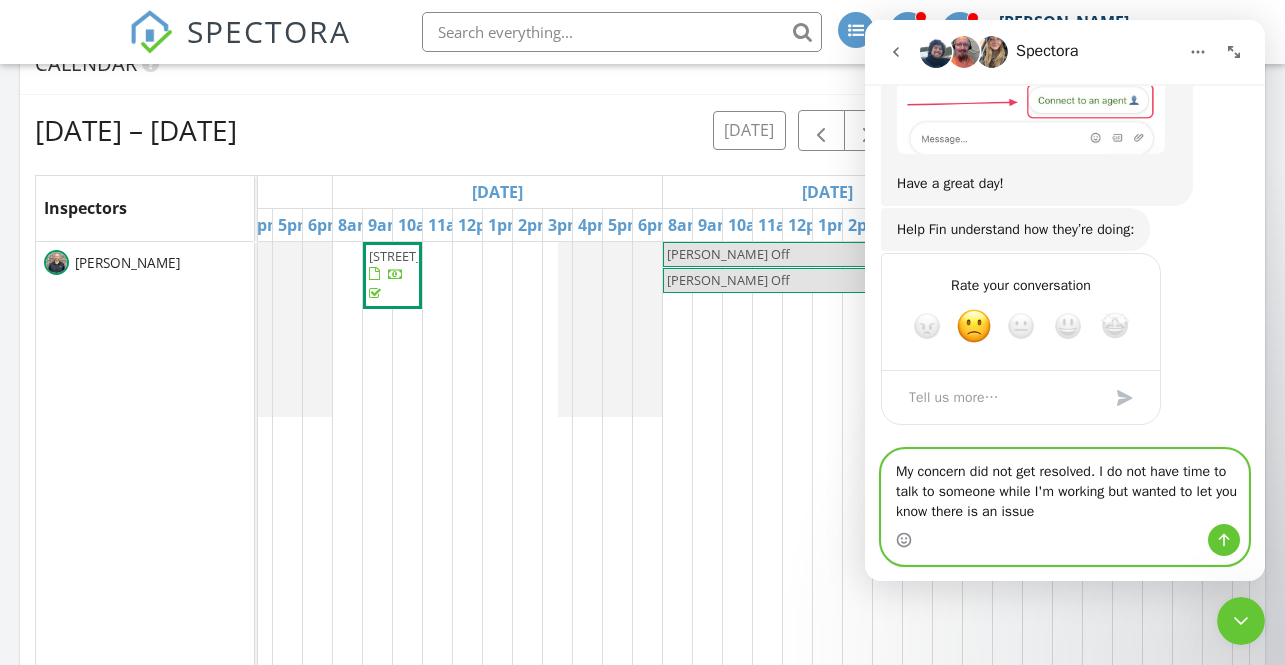 click on "My concern did not get resolved. I do not have time to talk to someone while I'm working but wanted to let you know there is an issue" at bounding box center (1065, 487) 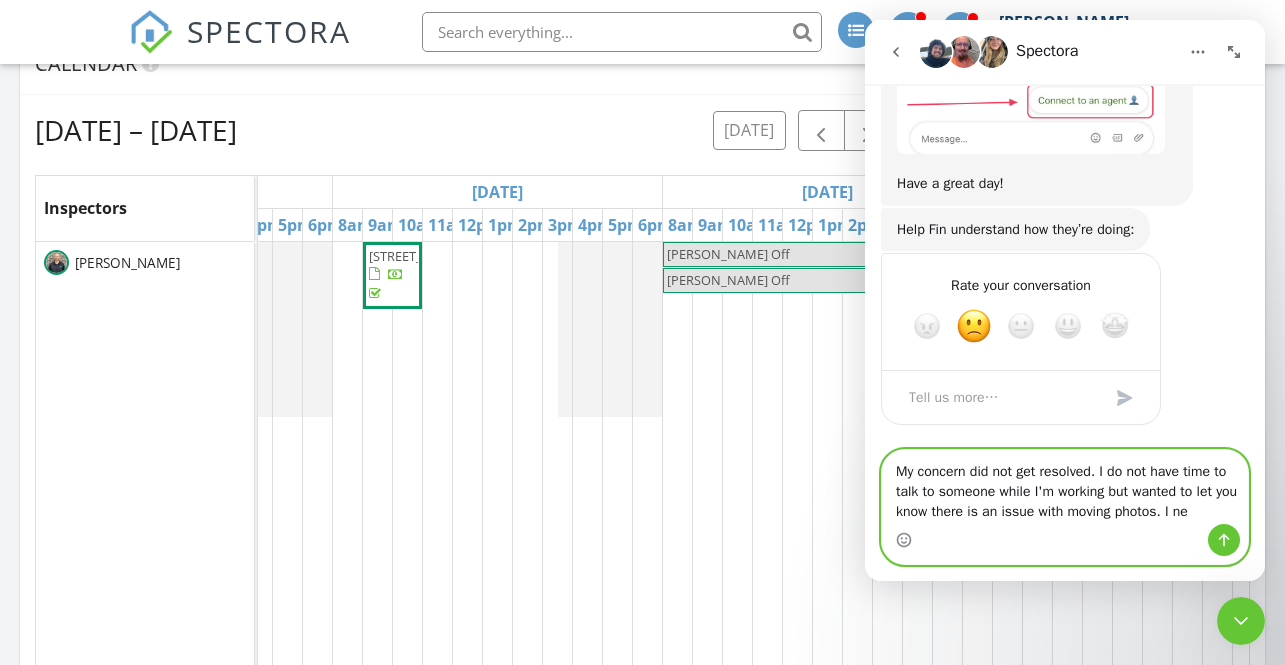 scroll, scrollTop: 3684, scrollLeft: 0, axis: vertical 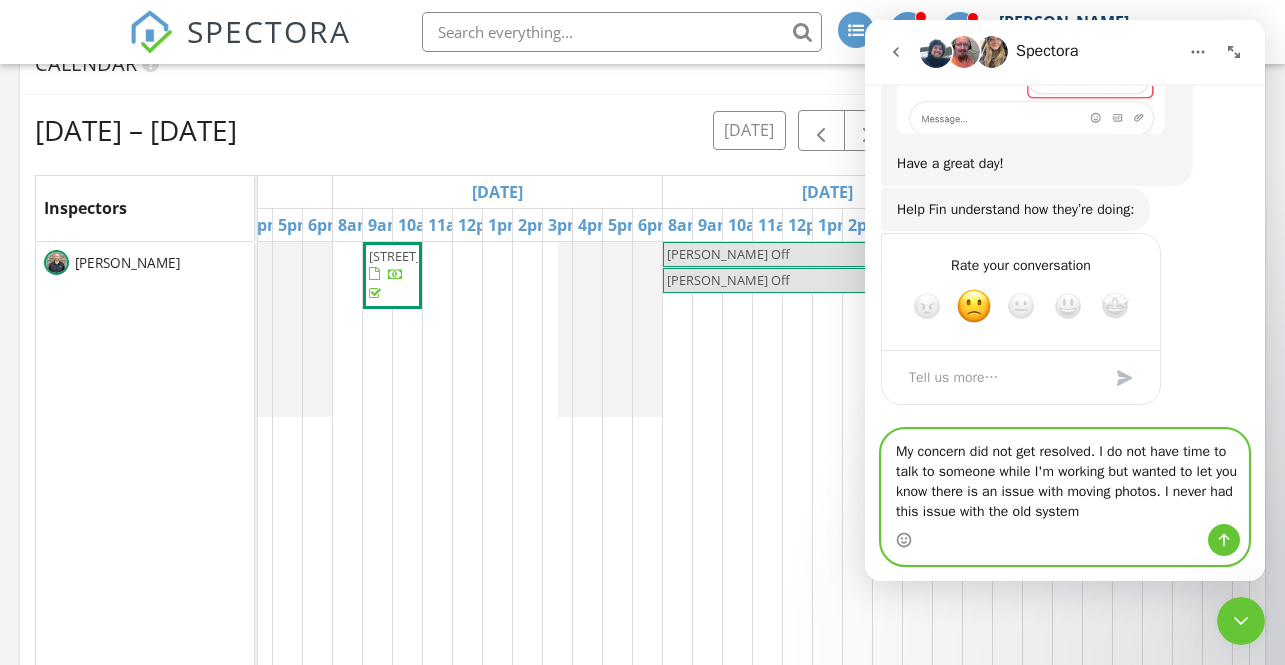click on "My concern did not get resolved. I do not have time to talk to someone while I'm working but wanted to let you know there is an issue with moving photos. I never had this issue with the old system" at bounding box center [1065, 477] 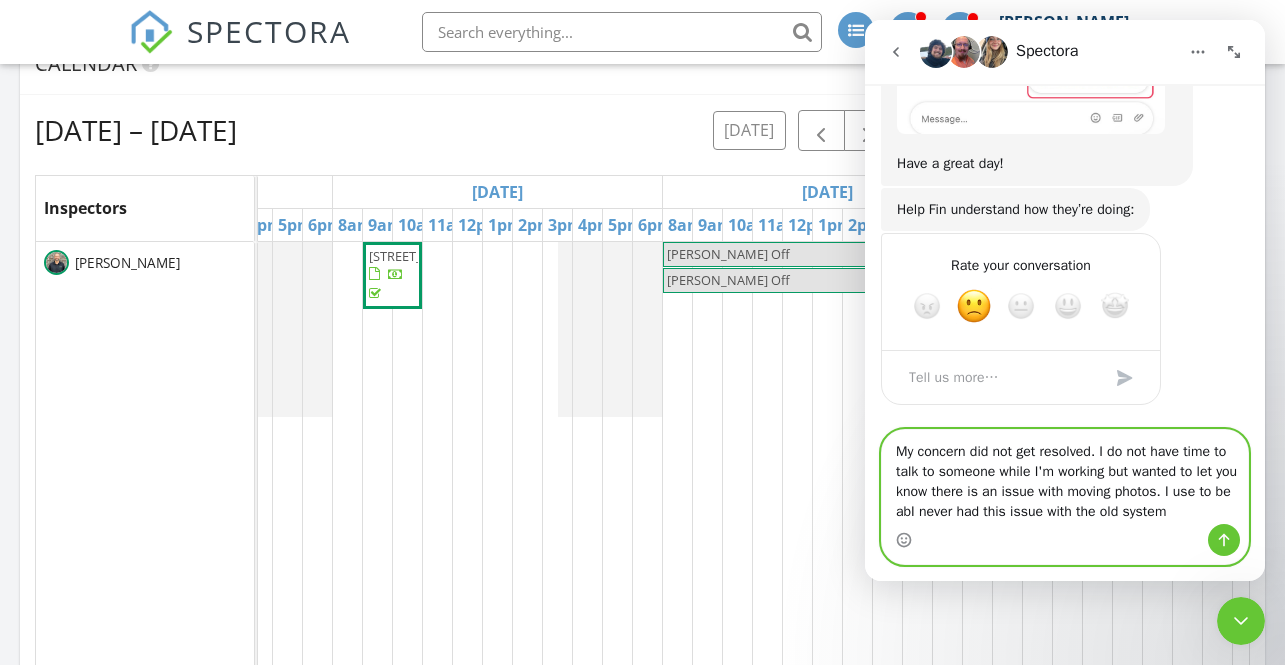 scroll, scrollTop: 3704, scrollLeft: 0, axis: vertical 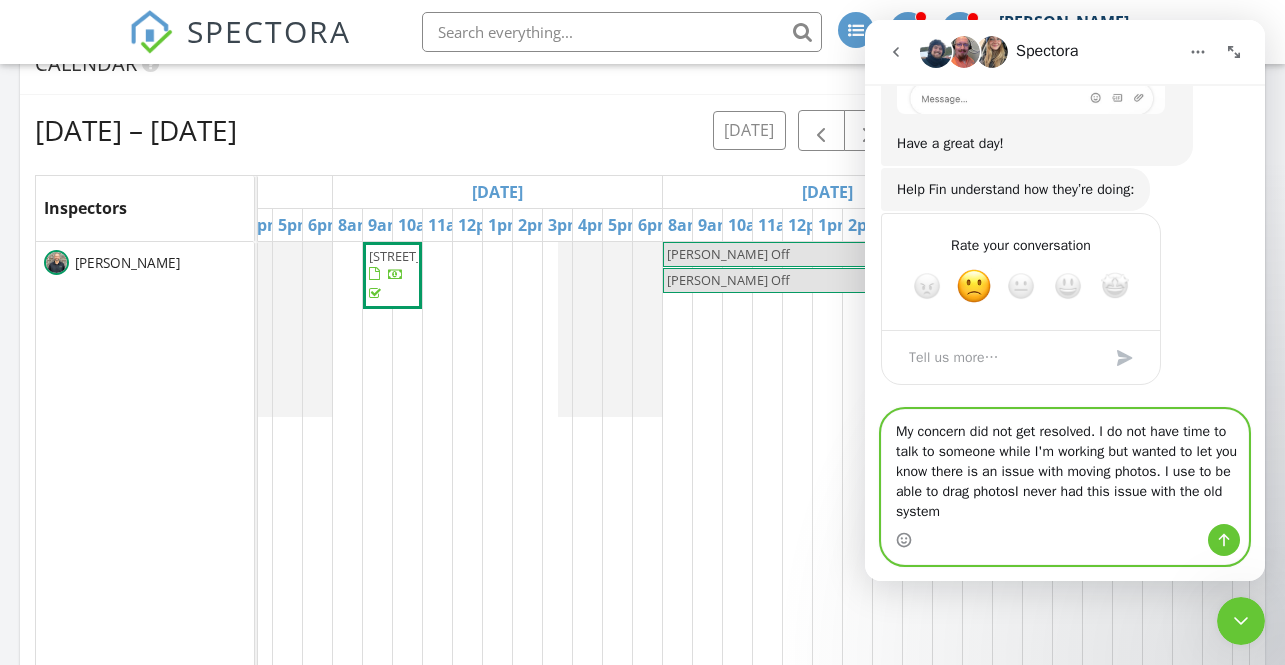 click on "My concern did not get resolved. I do not have time to talk to someone while I'm working but wanted to let you know there is an issue with moving photos. I use to be able to drag photosI never had this issue with the old system" at bounding box center [1065, 467] 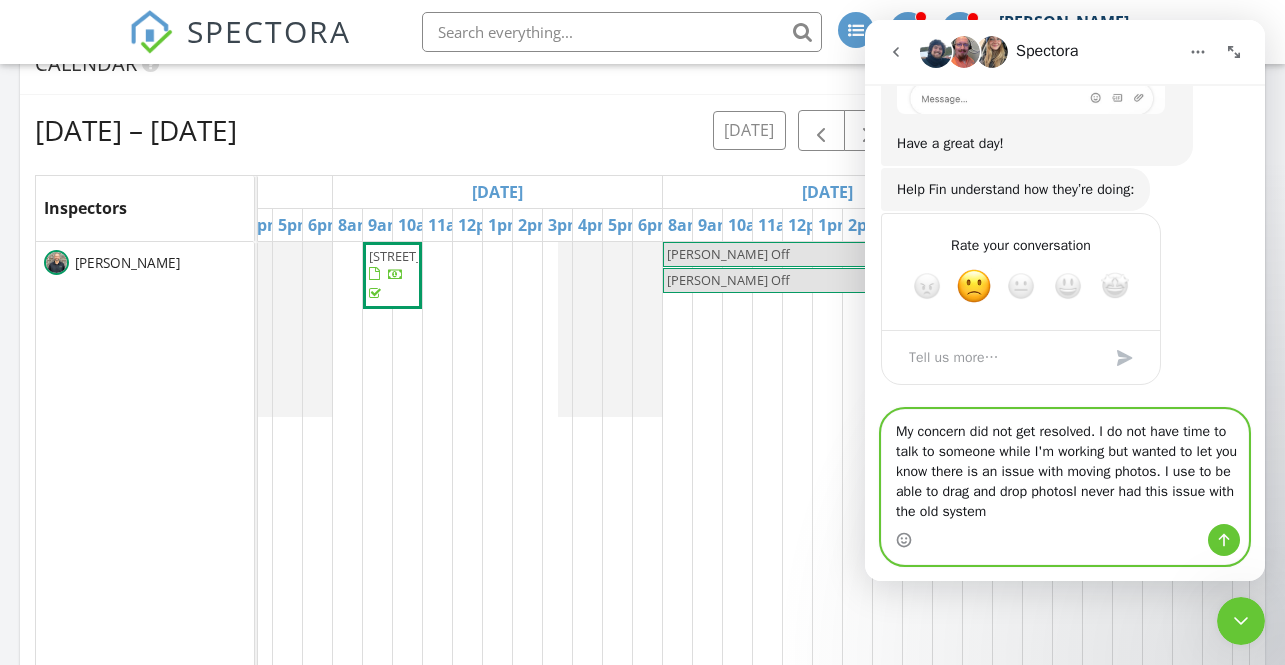 click on "My concern did not get resolved. I do not have time to talk to someone while I'm working but wanted to let you know there is an issue with moving photos. I use to be able to drag and drop photosI never had this issue with the old system" at bounding box center [1065, 467] 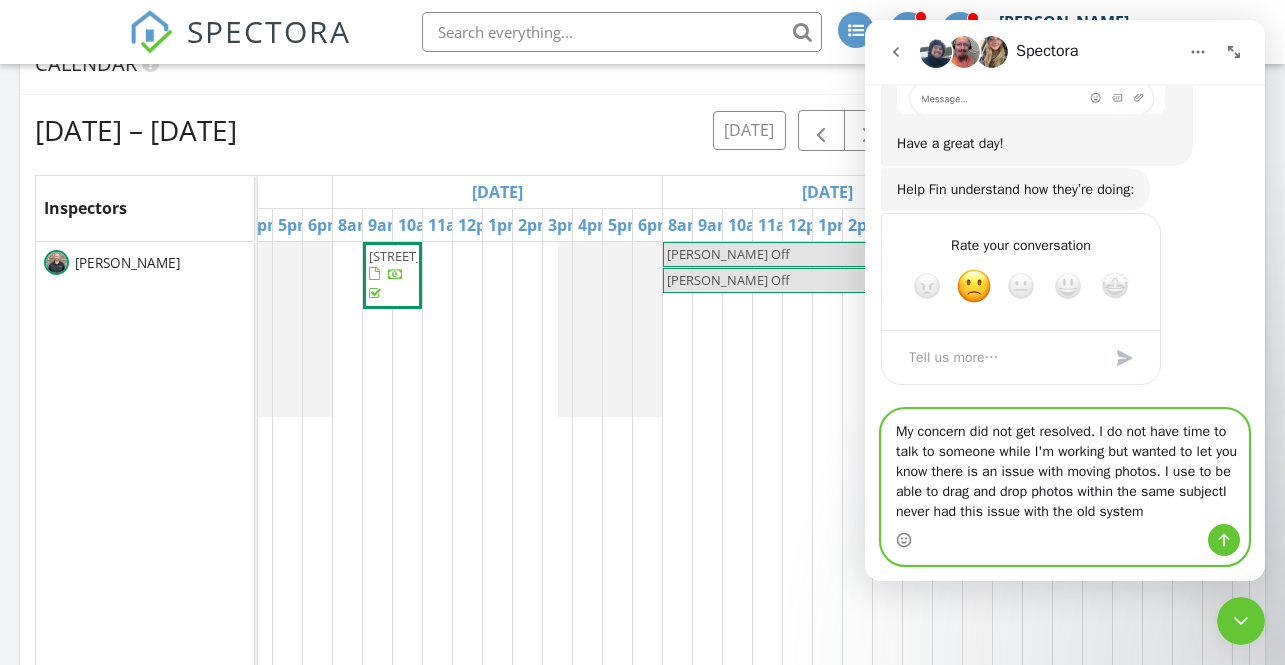 scroll, scrollTop: 3724, scrollLeft: 0, axis: vertical 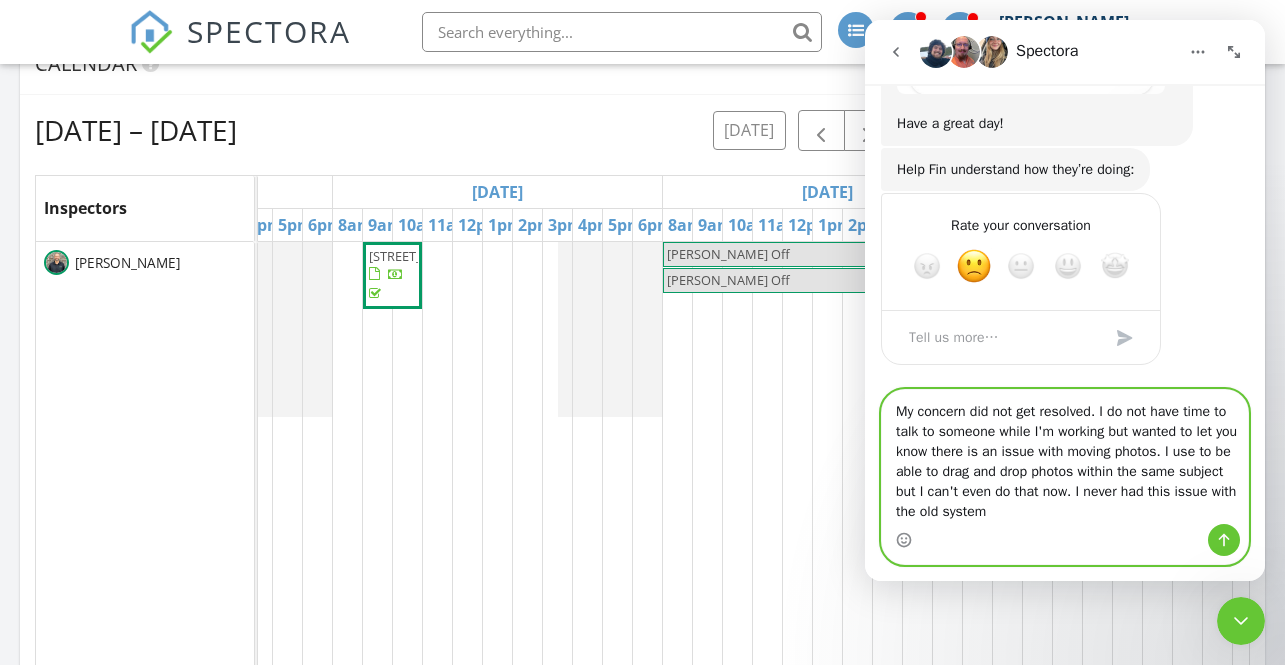 type on "My concern did not get resolved. I do not have time to talk to someone while I'm working but wanted to let you know there is an issue with moving photos. I use to be able to drag and drop photos within the same subject but I can't even do that now. I never had this issue with the old system" 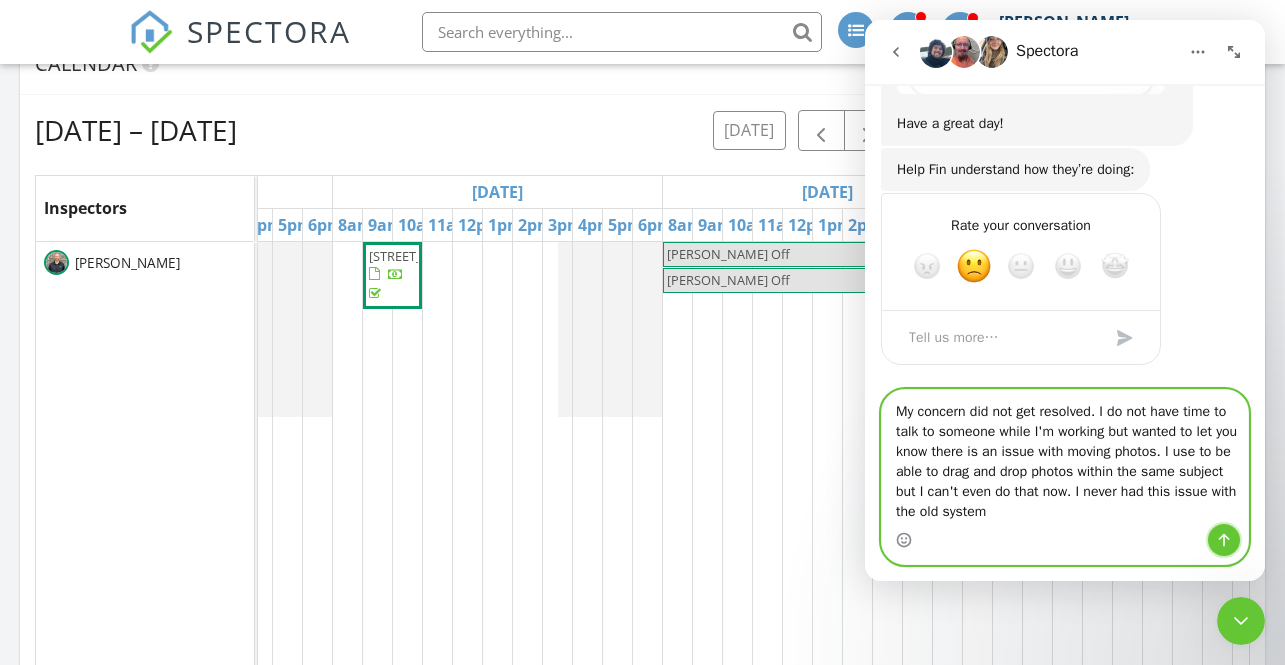 click 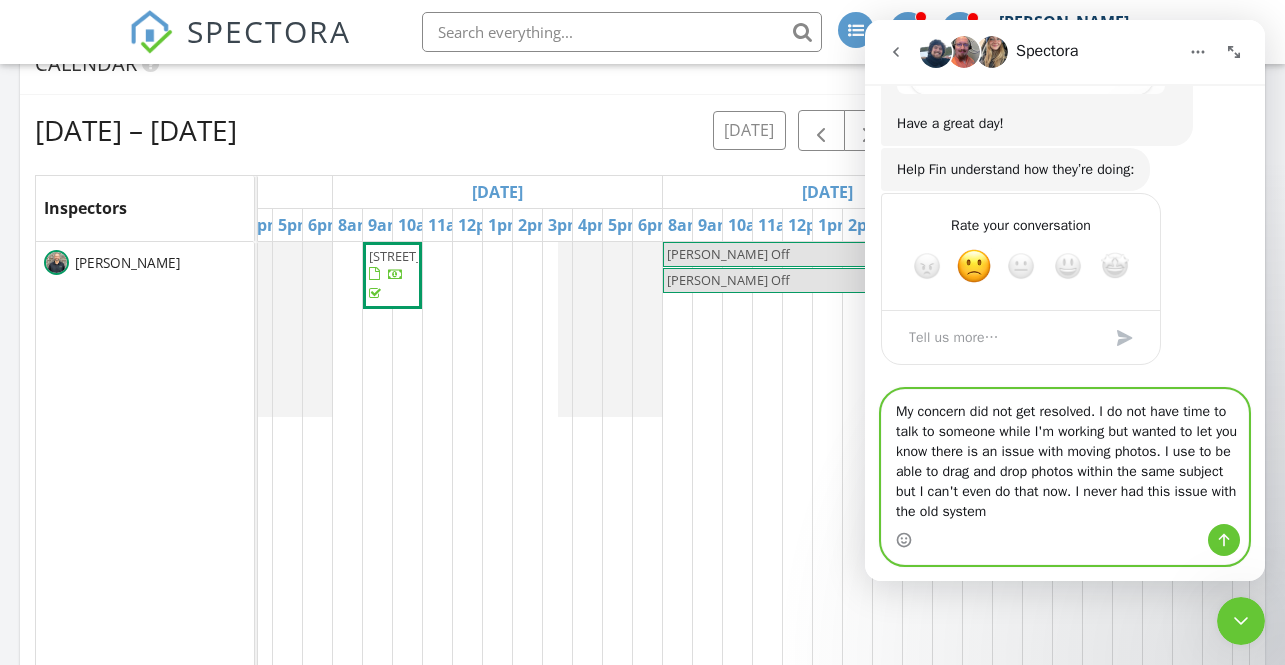 type 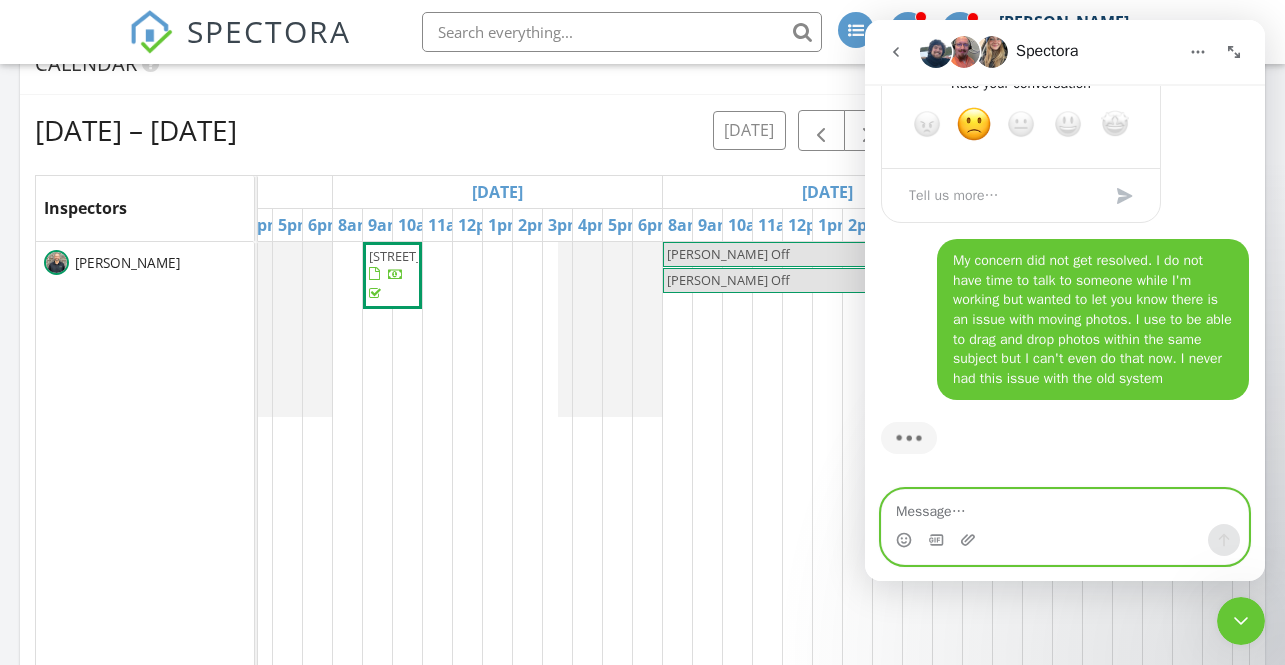 scroll, scrollTop: 3866, scrollLeft: 0, axis: vertical 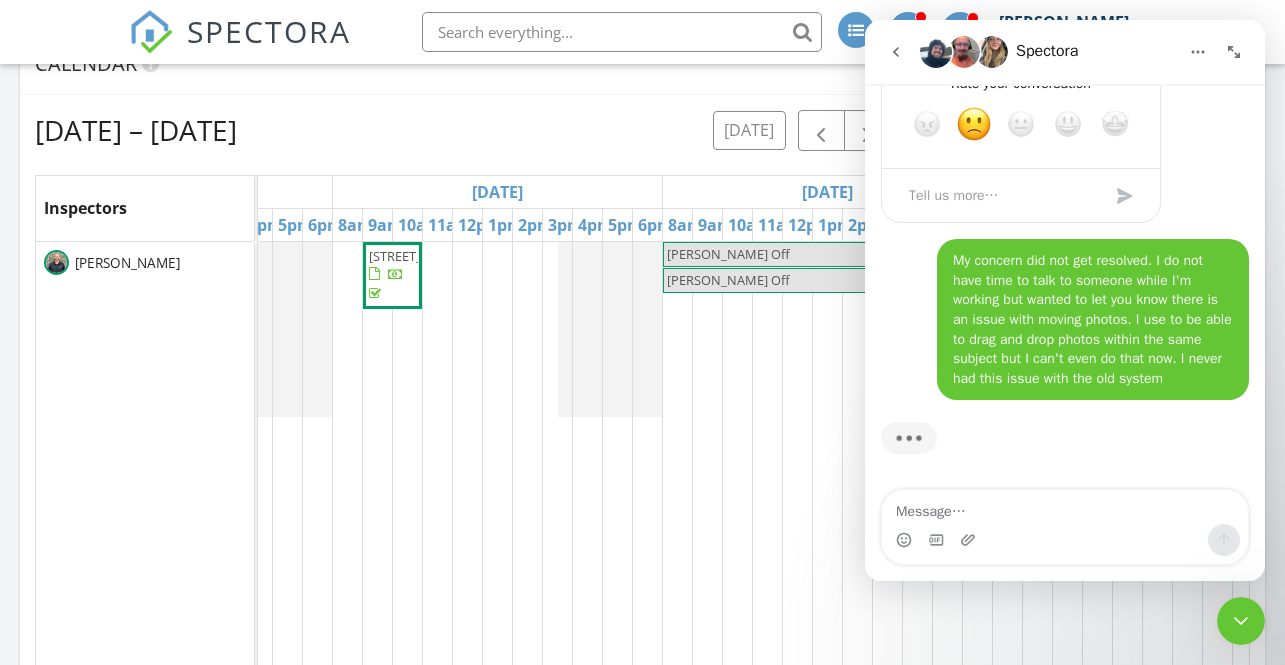 click 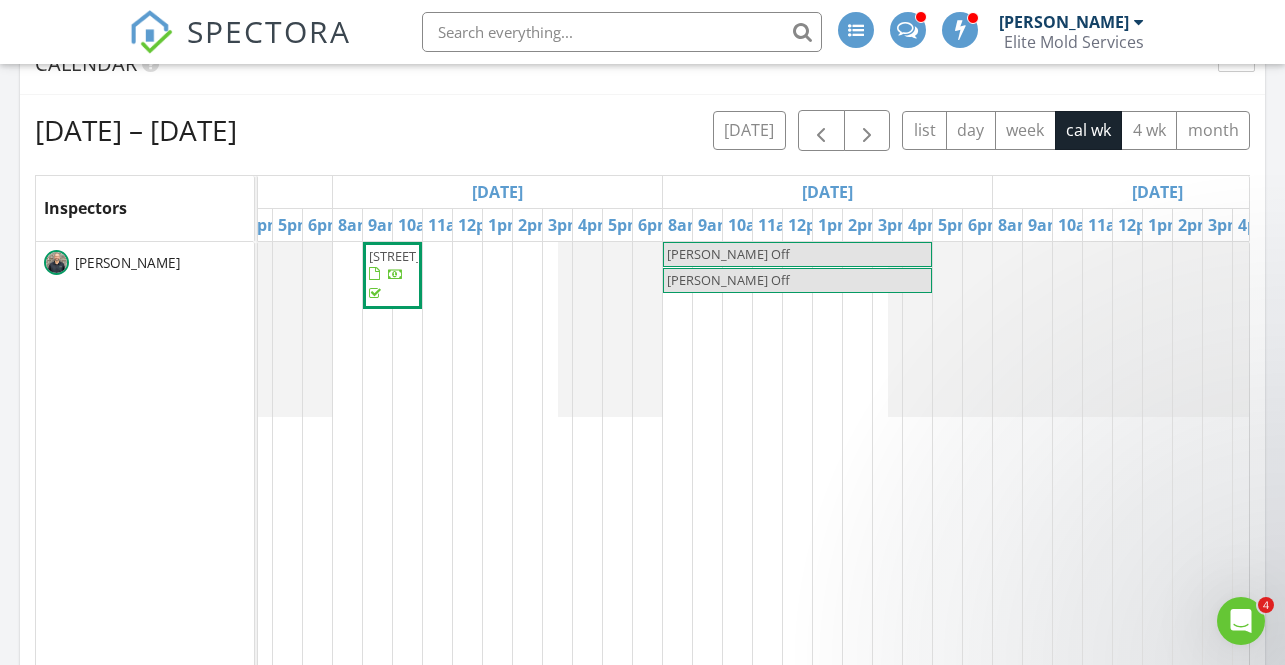 scroll, scrollTop: 0, scrollLeft: 0, axis: both 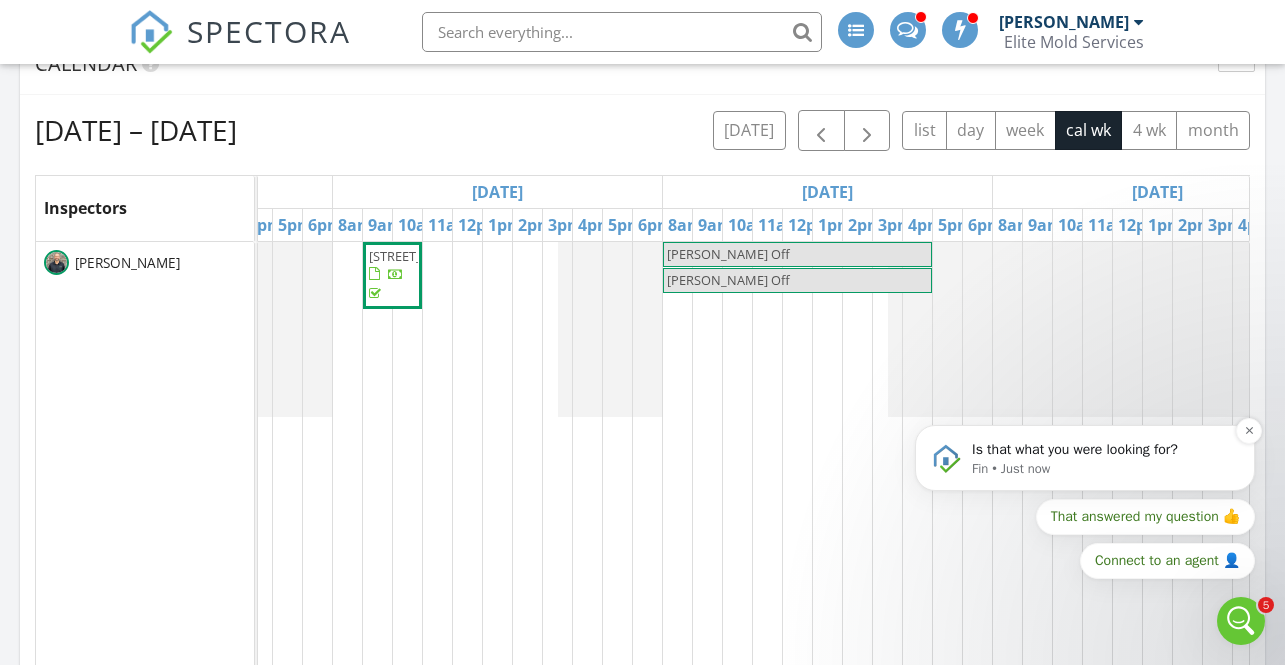 click on "Is that what you were looking for?" at bounding box center [1101, 450] 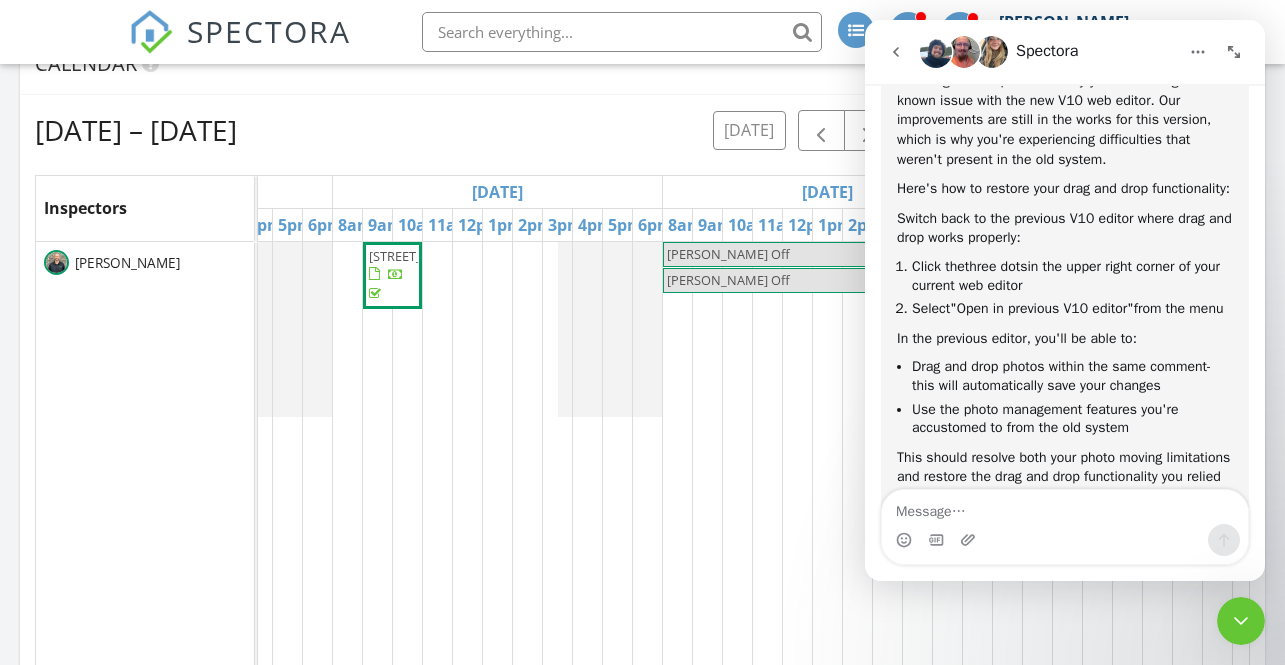 scroll, scrollTop: 4211, scrollLeft: 0, axis: vertical 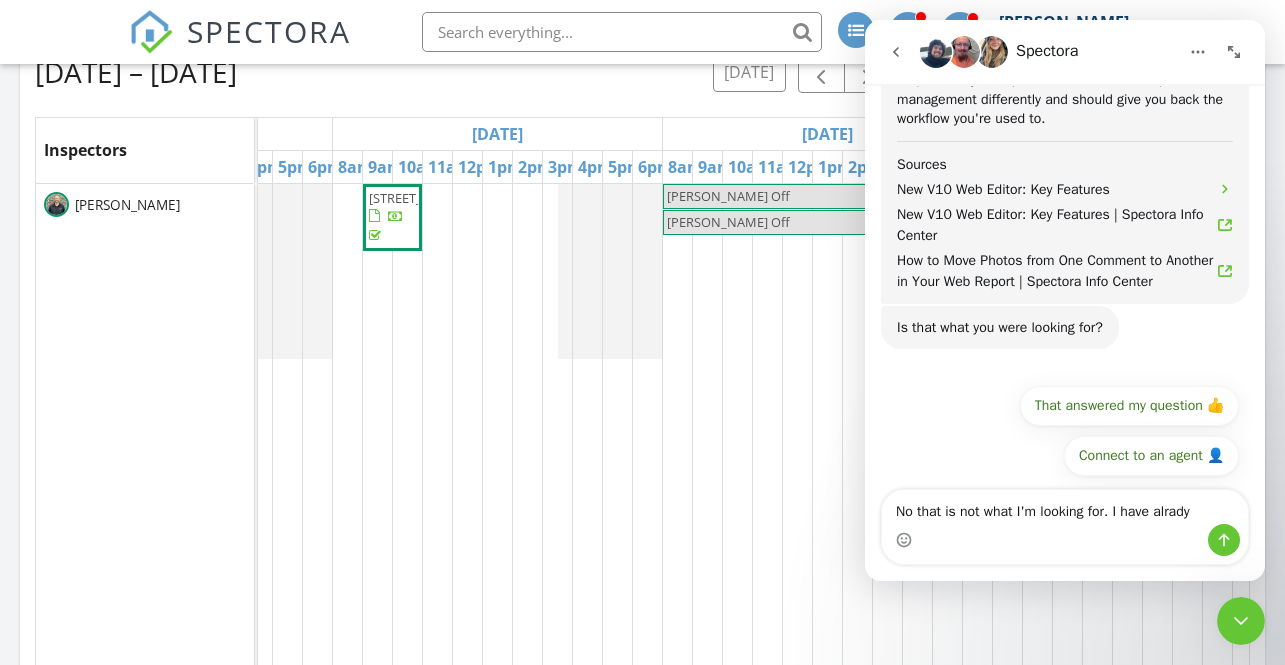 click on "No that is not what I'm looking for. I have alrady" at bounding box center (1065, 507) 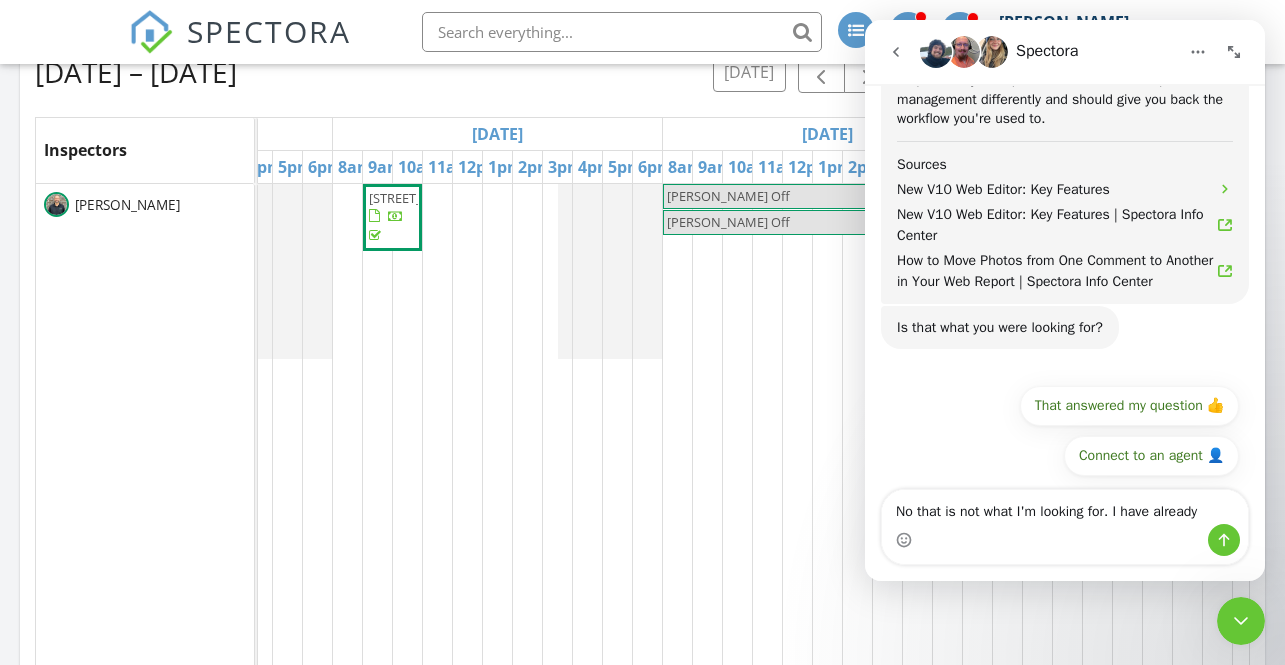 click on "No that is not what I'm looking for. I have already" at bounding box center [1065, 507] 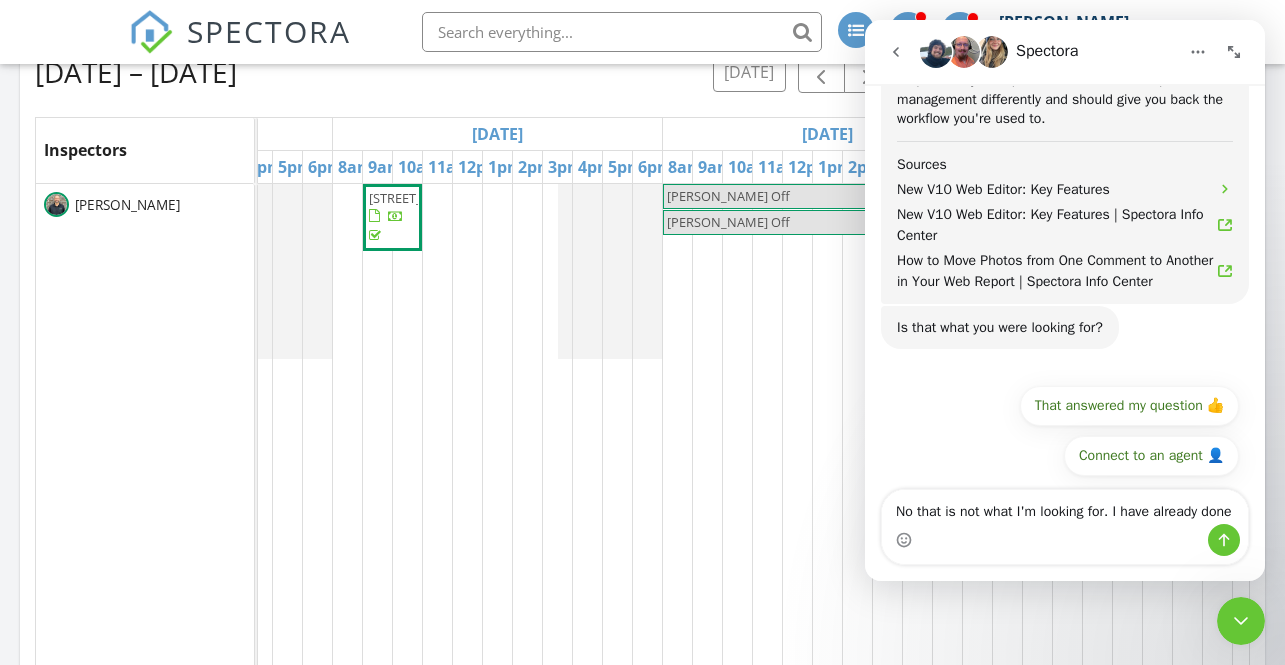 scroll, scrollTop: 4843, scrollLeft: 0, axis: vertical 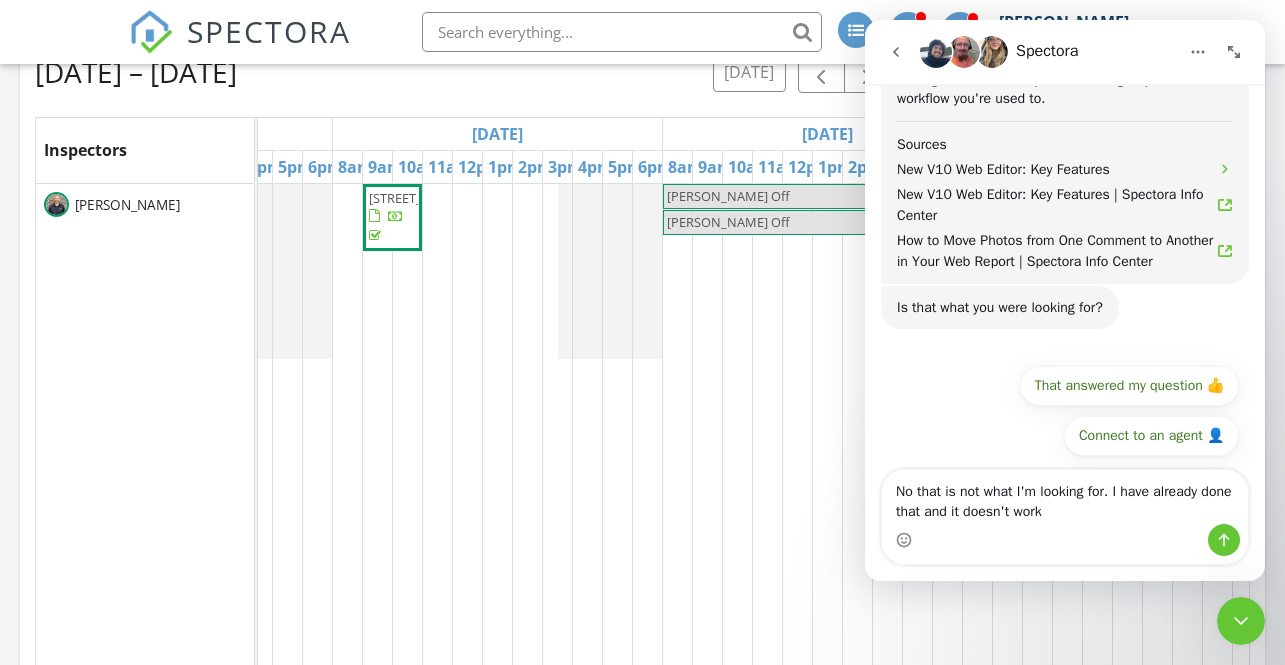 type on "No that is not what I'm looking for. I have already done that and it doesn't work" 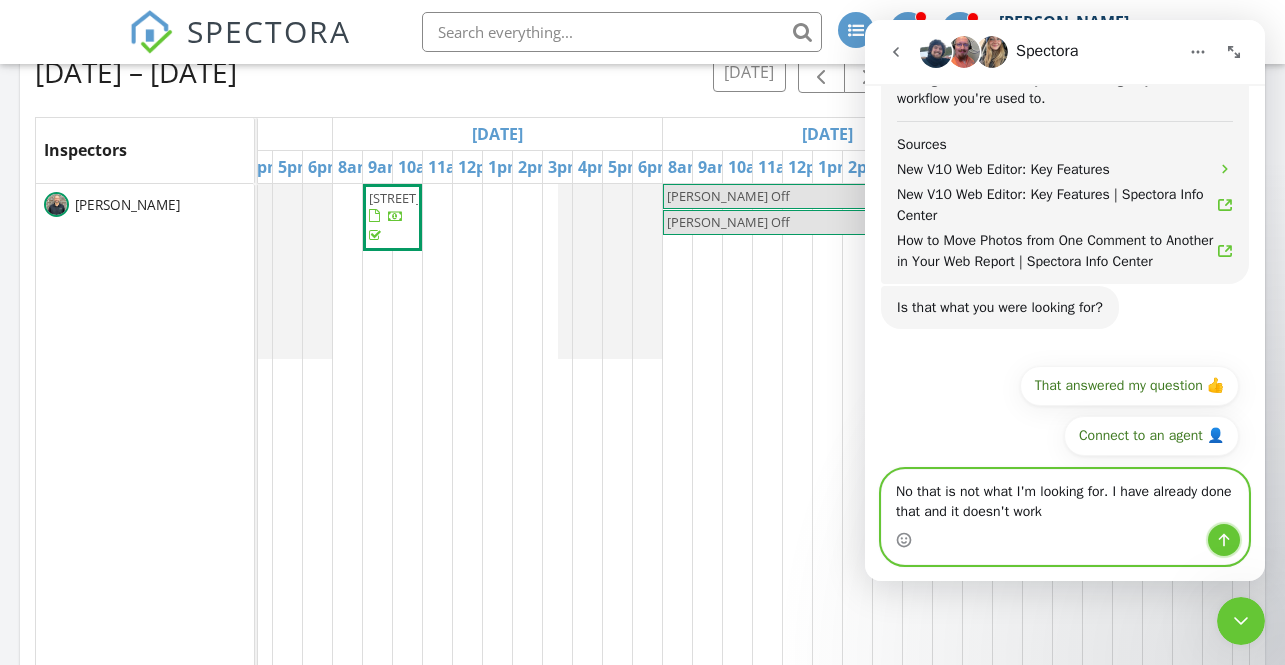 click 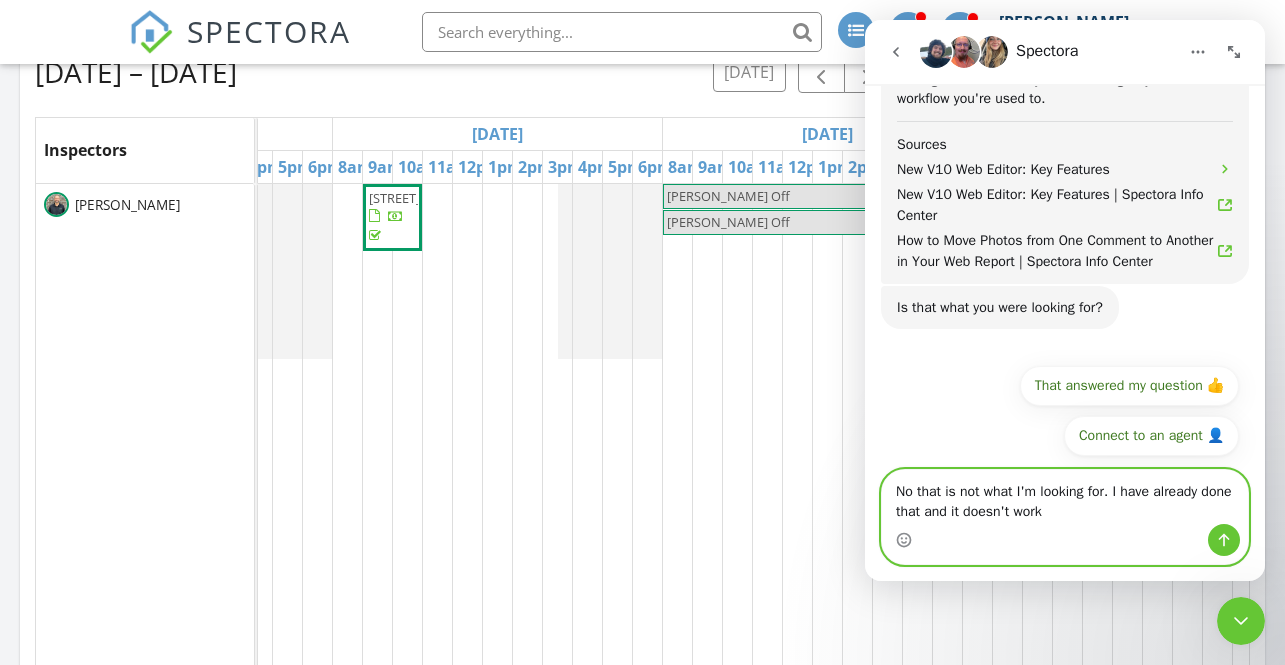 type 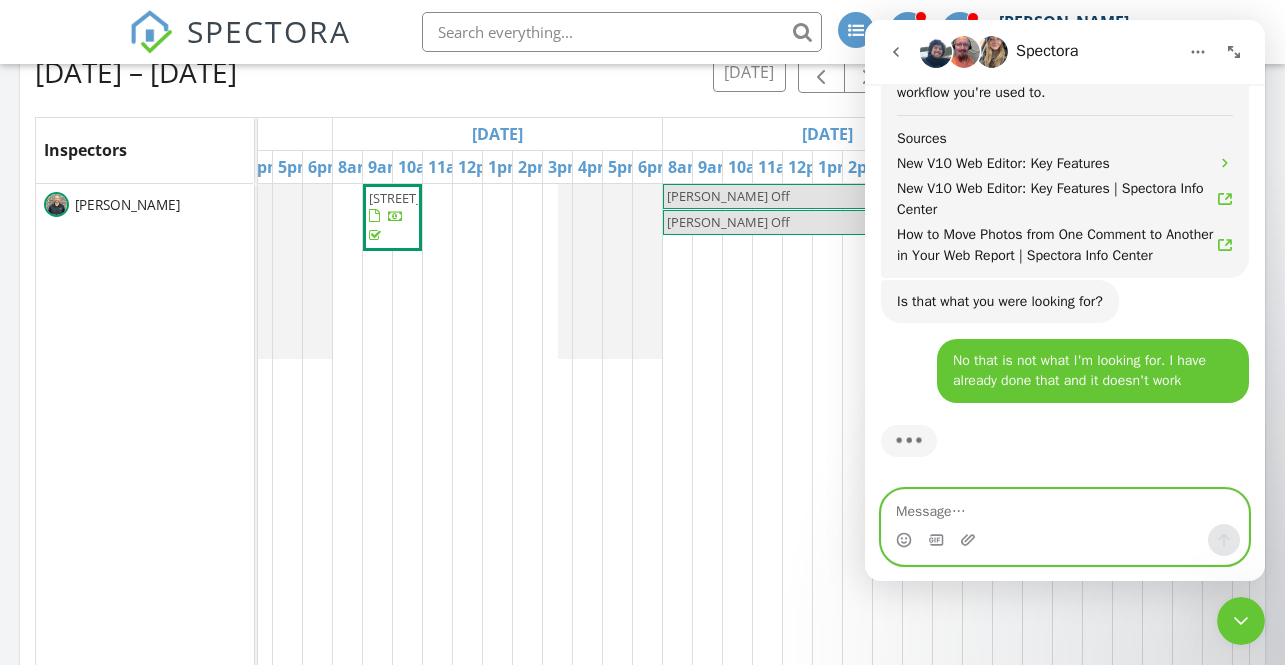 scroll, scrollTop: 4815, scrollLeft: 0, axis: vertical 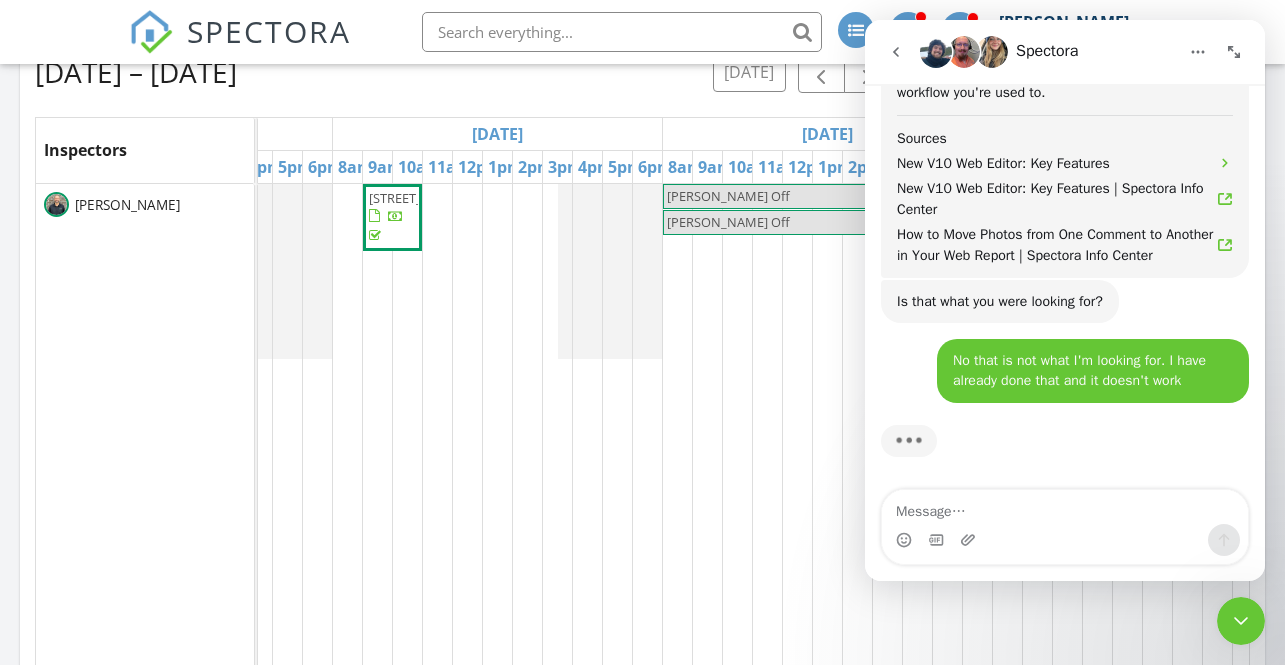 click 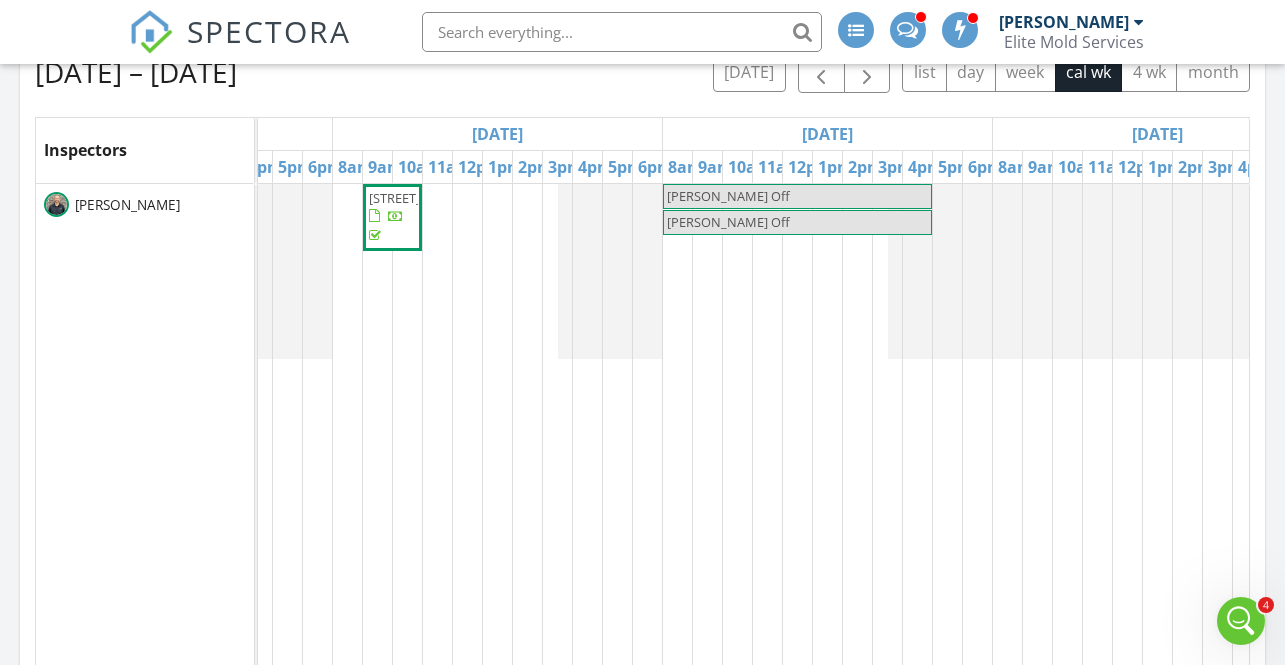 scroll, scrollTop: 5055, scrollLeft: 0, axis: vertical 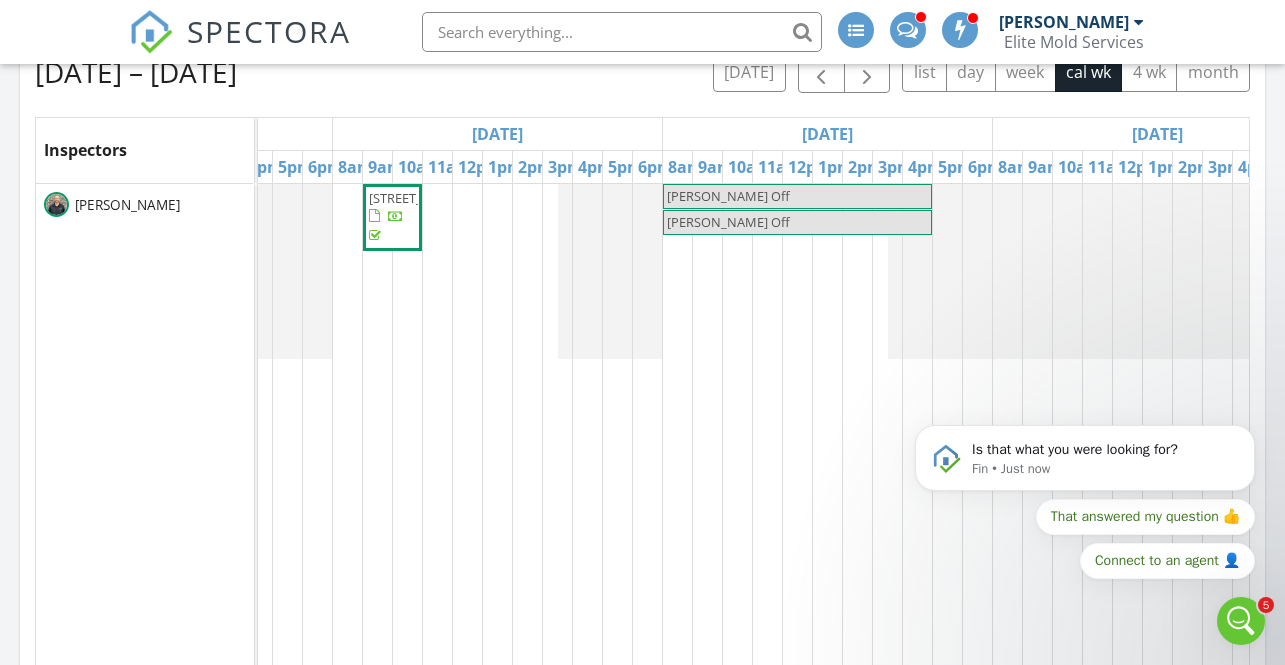 click 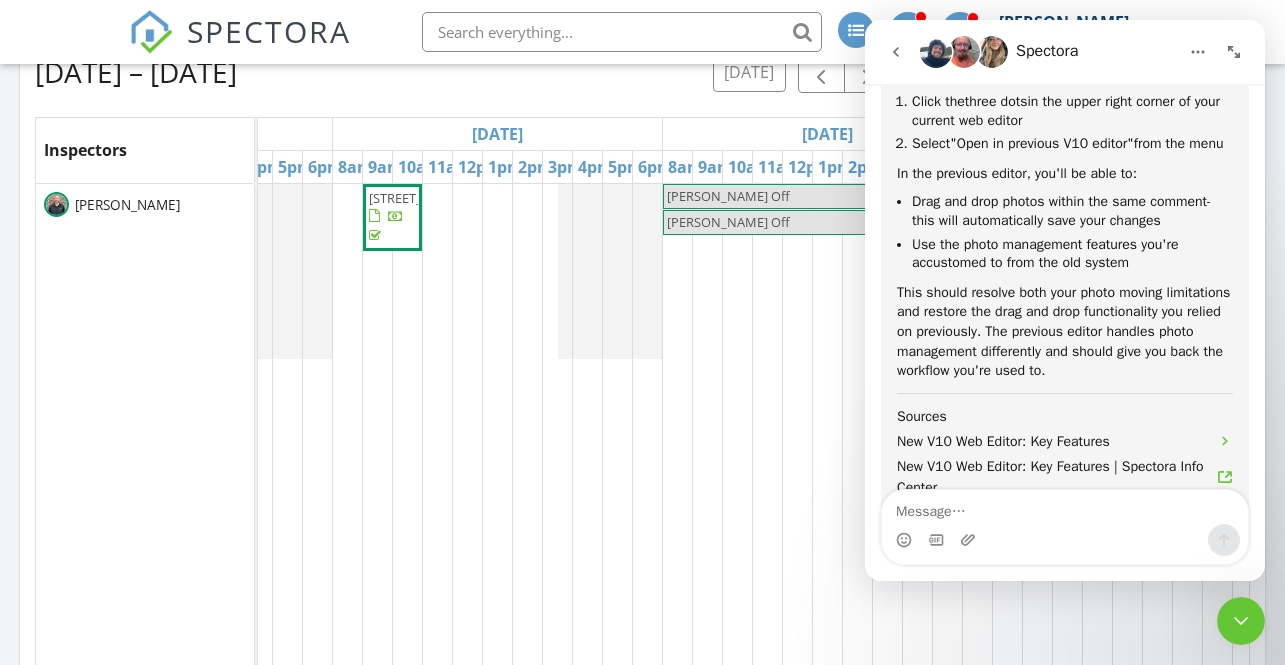 scroll, scrollTop: 5159, scrollLeft: 0, axis: vertical 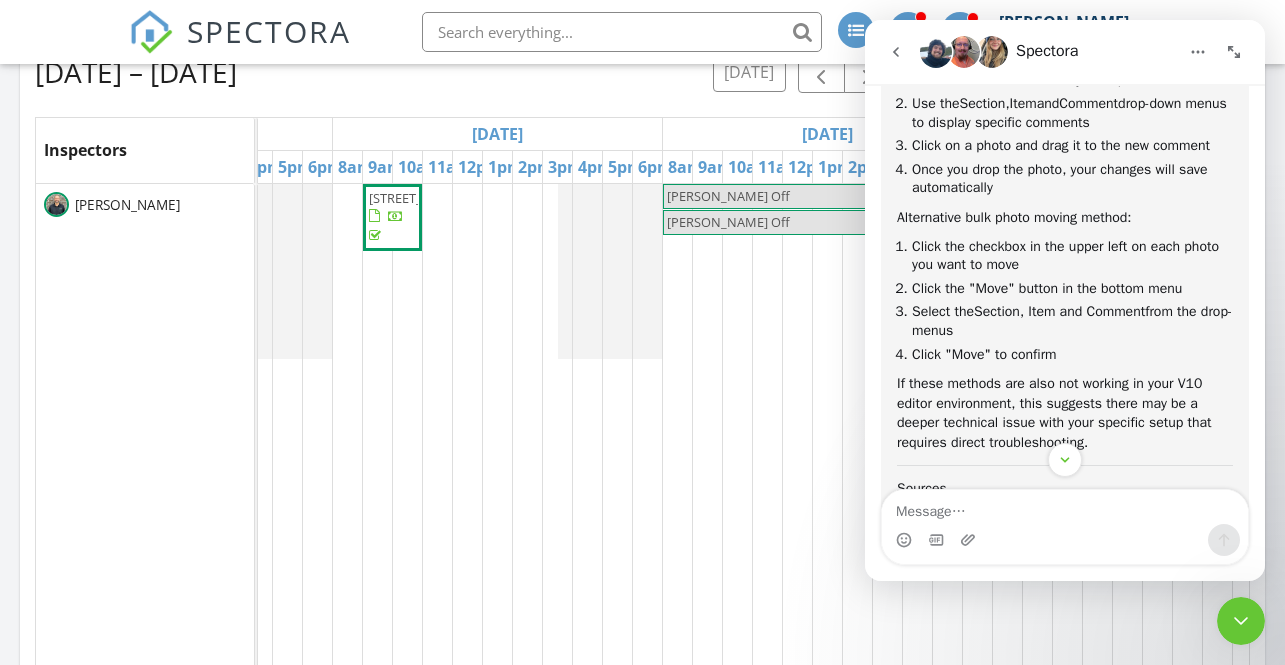 click 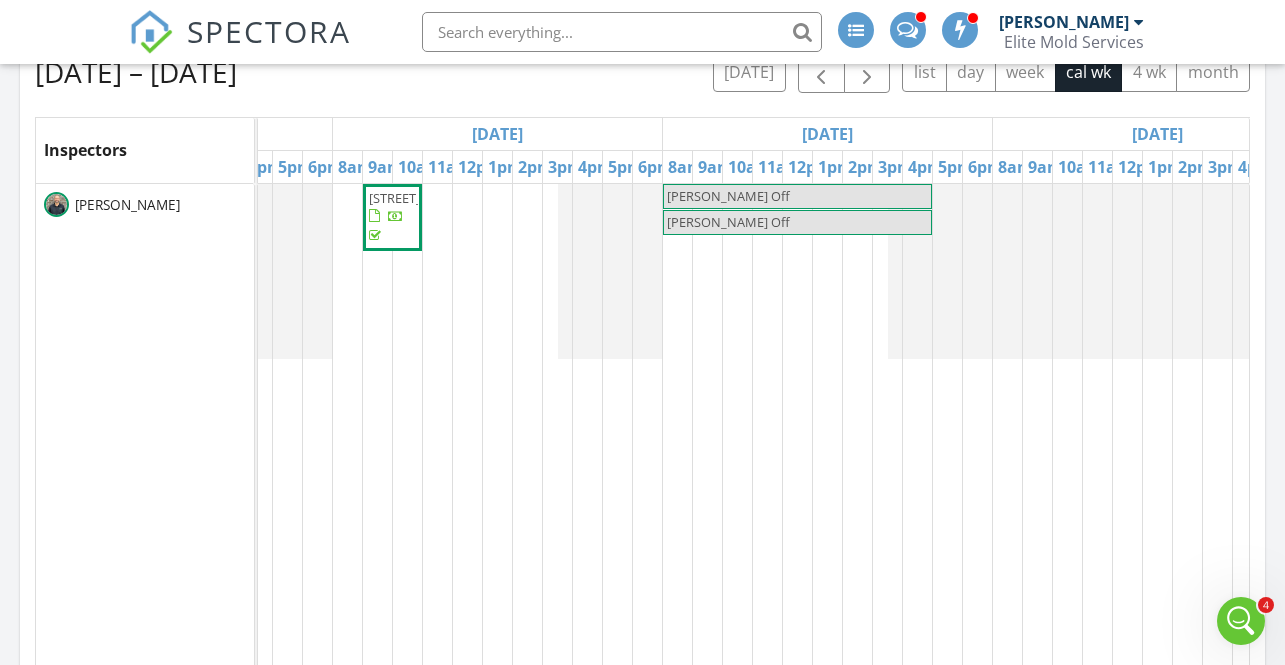 click 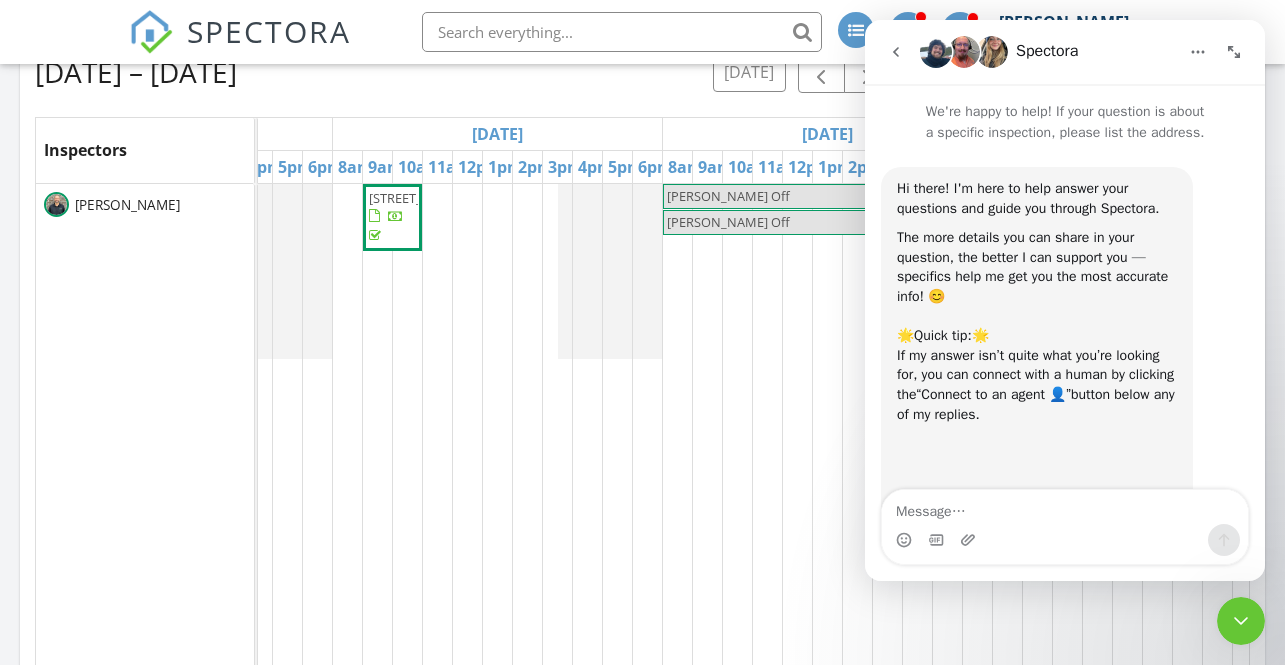 scroll, scrollTop: 5728, scrollLeft: 0, axis: vertical 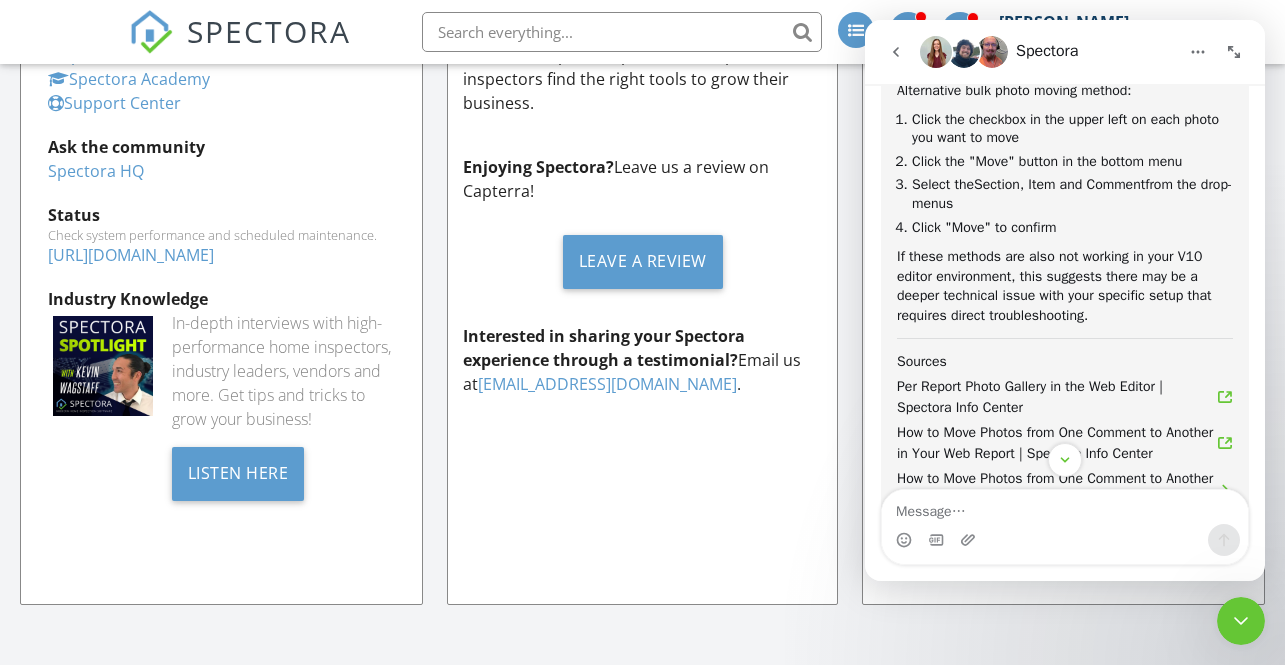 click 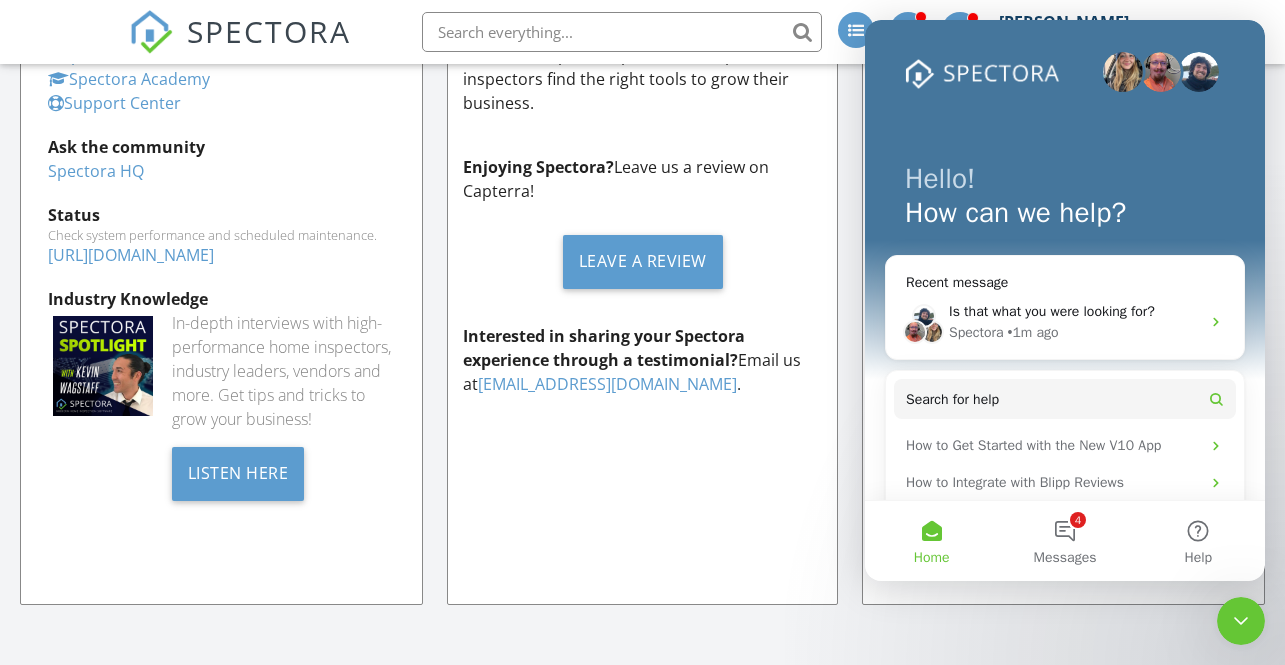 scroll, scrollTop: 0, scrollLeft: 0, axis: both 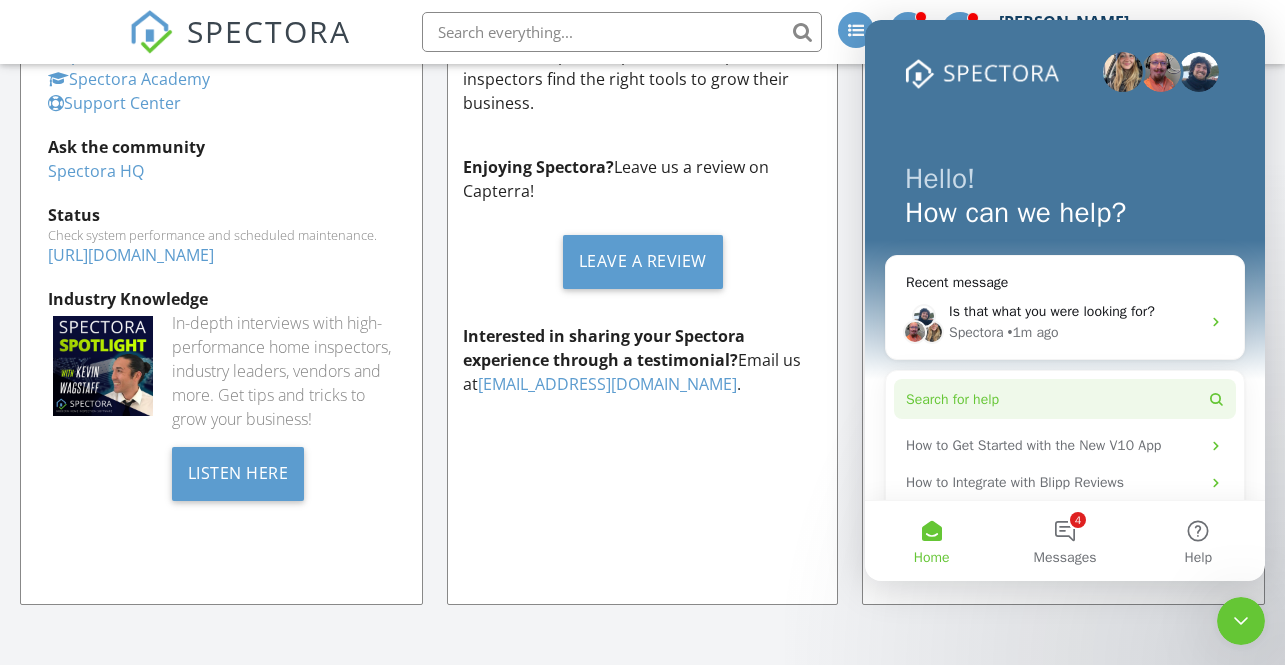 click on "Search for help" at bounding box center (952, 399) 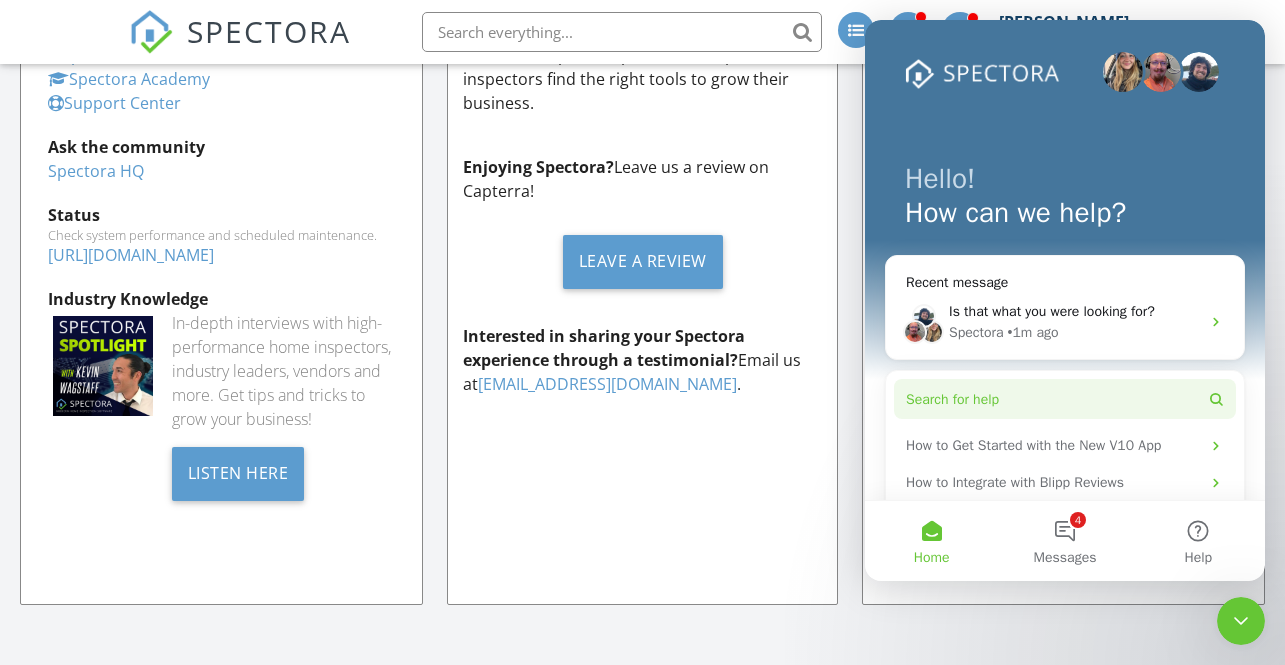 scroll, scrollTop: 0, scrollLeft: 0, axis: both 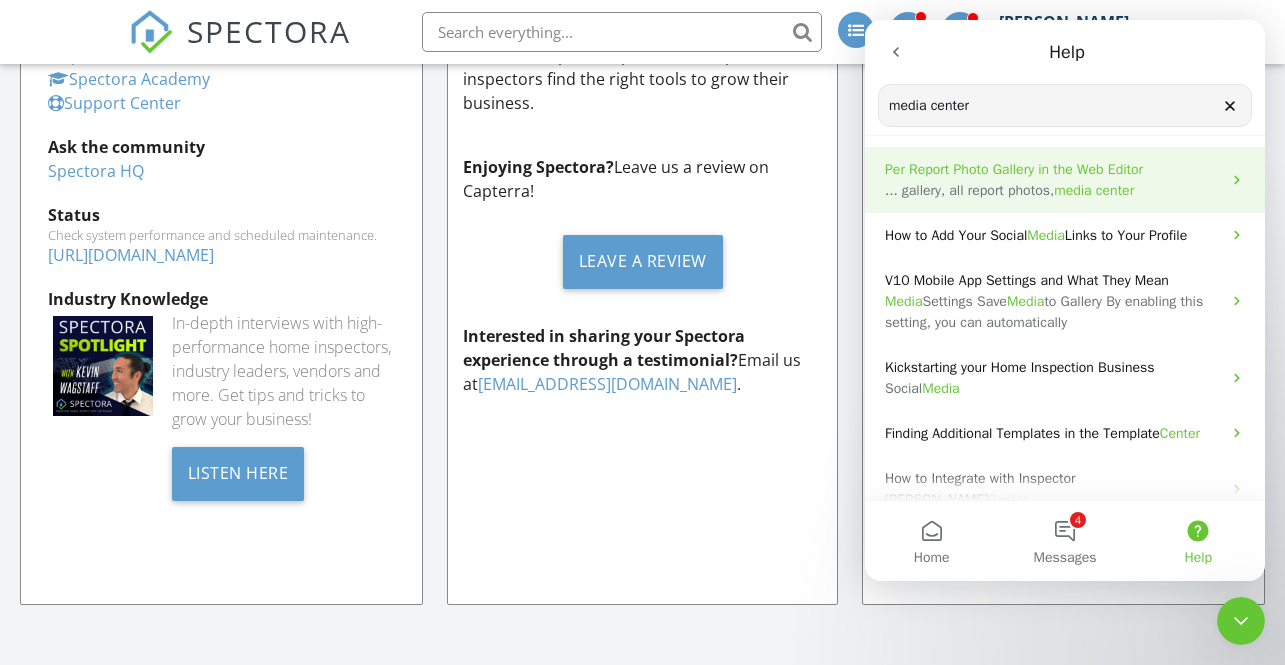 type on "media center" 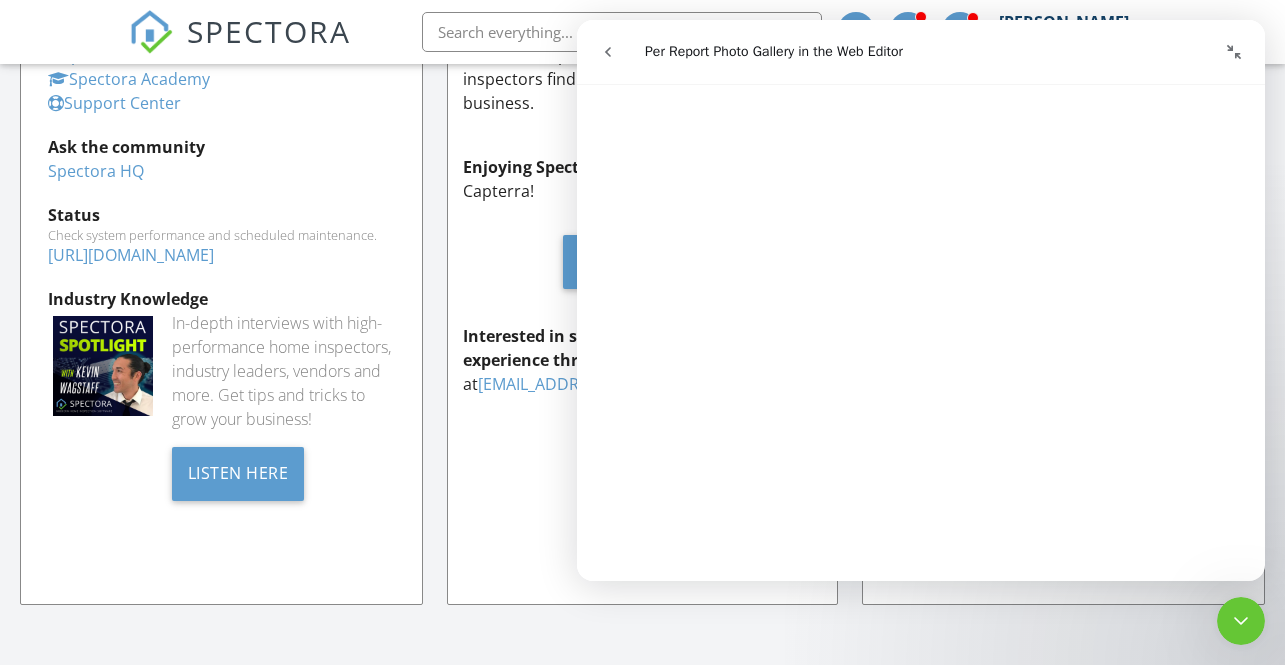 scroll, scrollTop: 1315, scrollLeft: 0, axis: vertical 